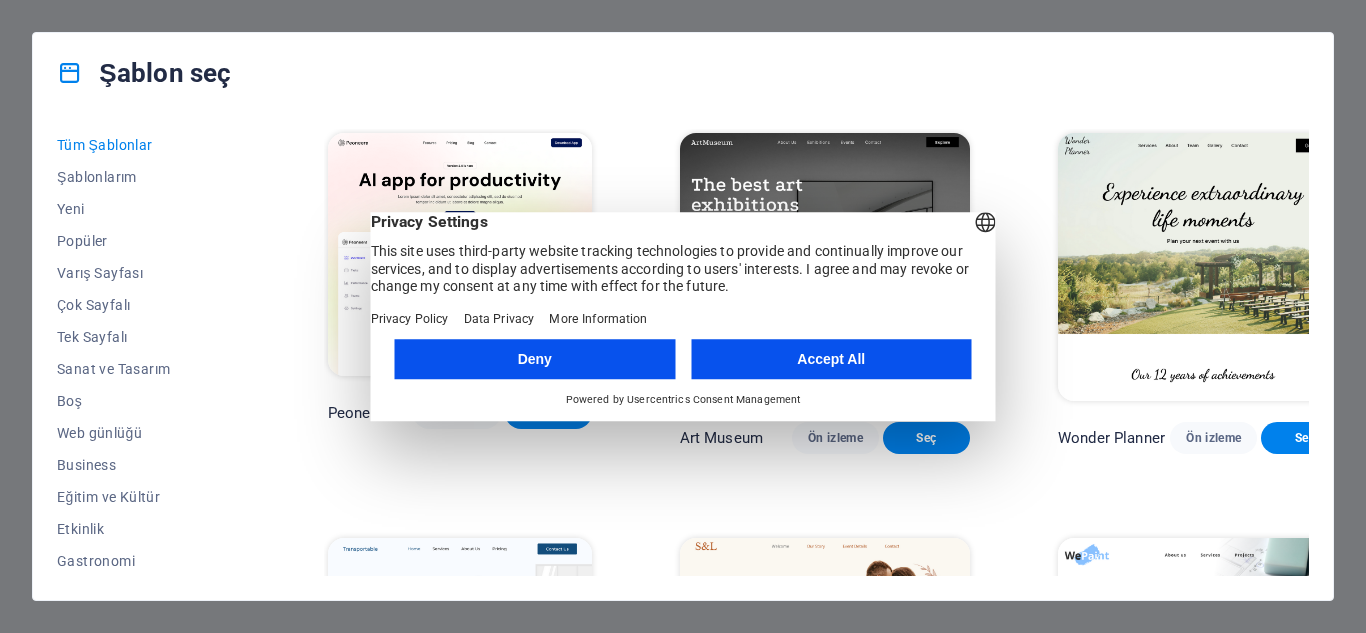 scroll, scrollTop: 0, scrollLeft: 0, axis: both 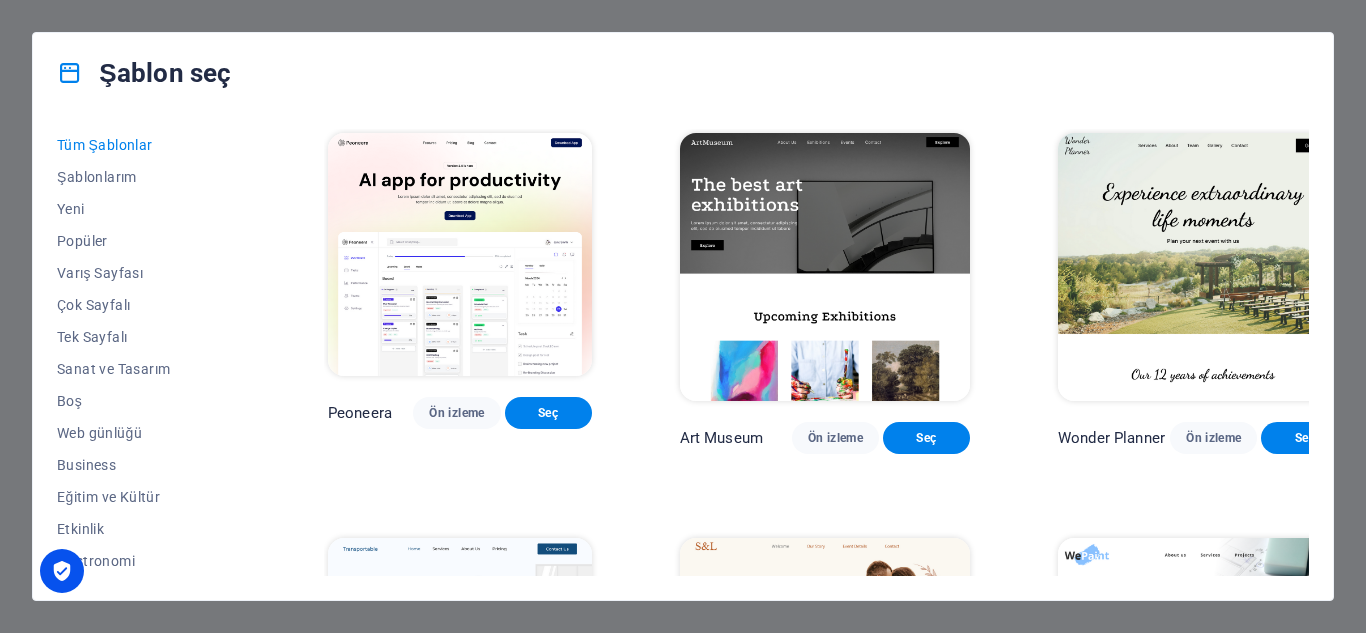drag, startPoint x: 223, startPoint y: 345, endPoint x: 228, endPoint y: 380, distance: 35.35534 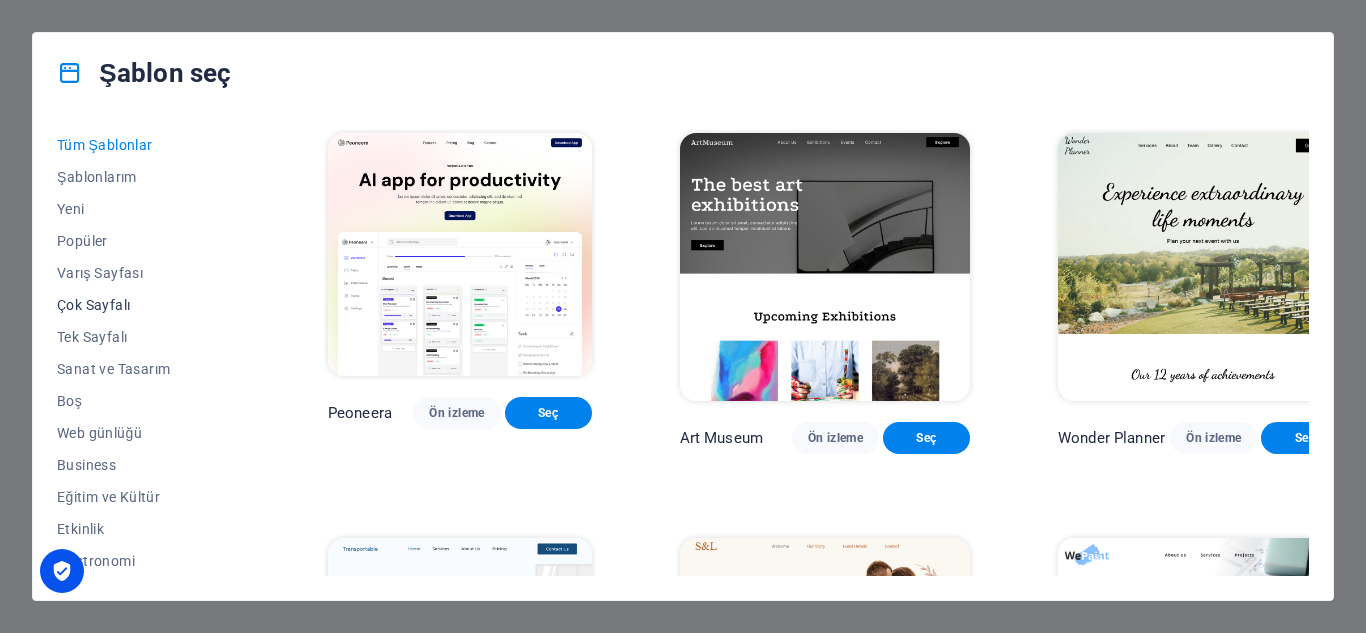 click on "Çok Sayfalı" at bounding box center (148, 305) 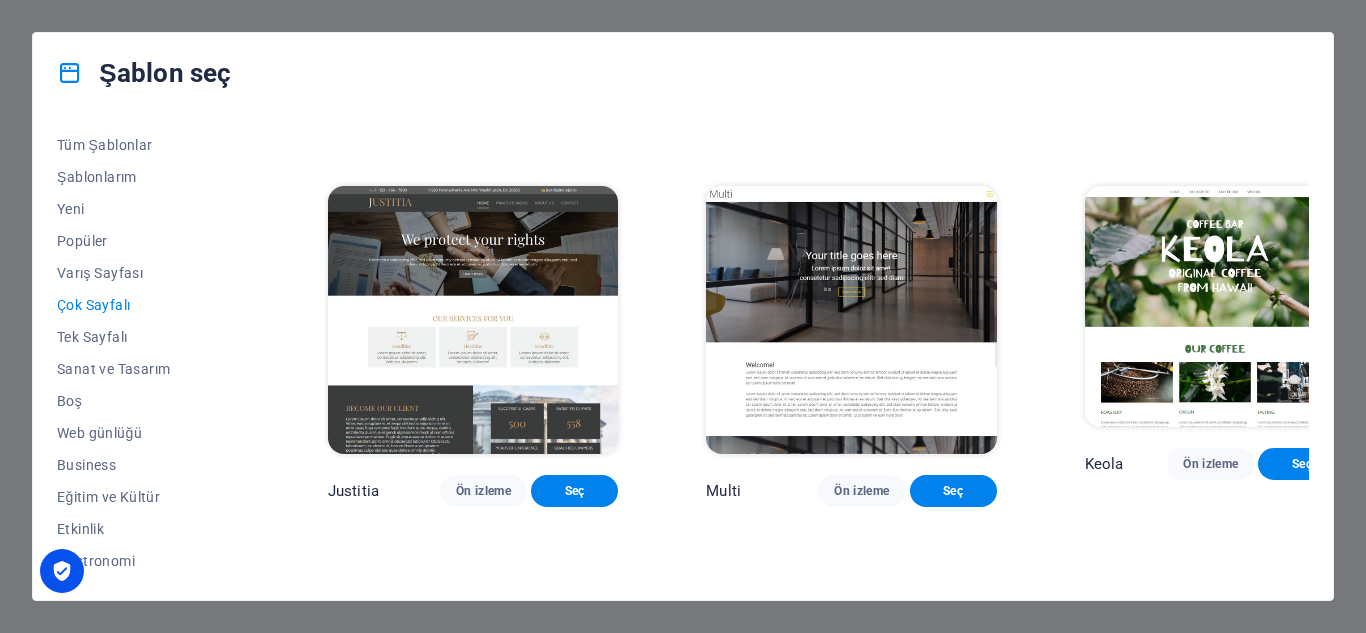 scroll, scrollTop: 7756, scrollLeft: 0, axis: vertical 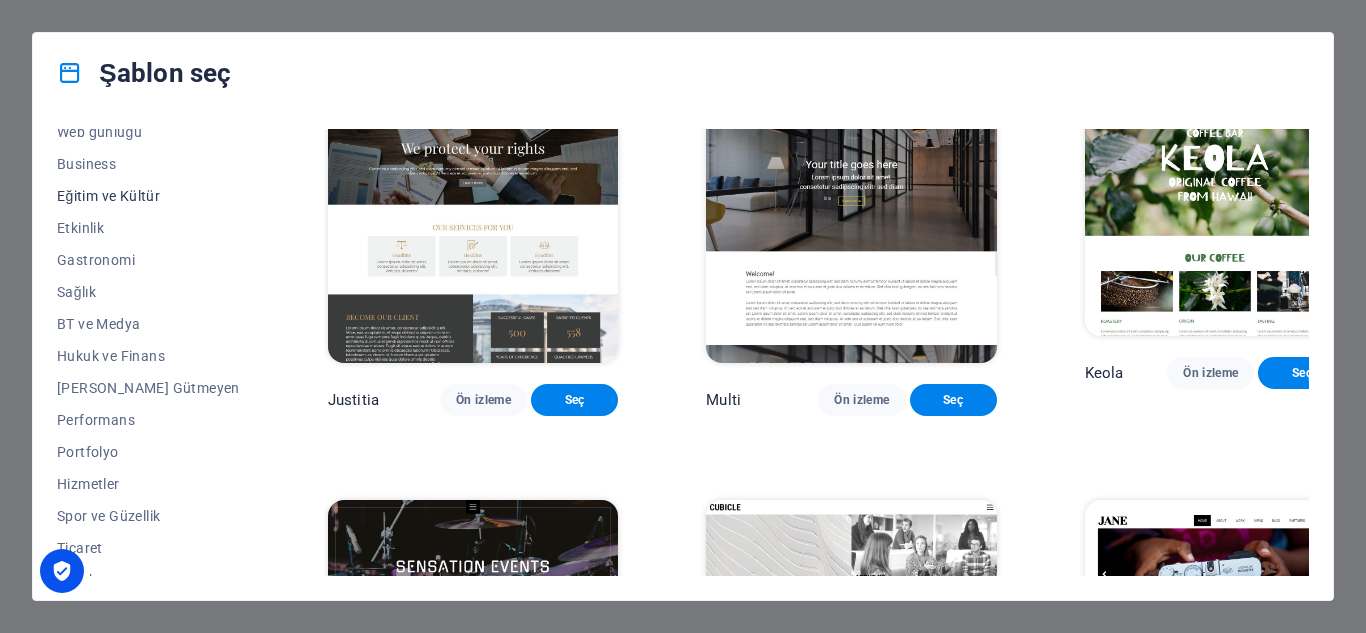 click on "Eğitim ve Kültür" at bounding box center [148, 196] 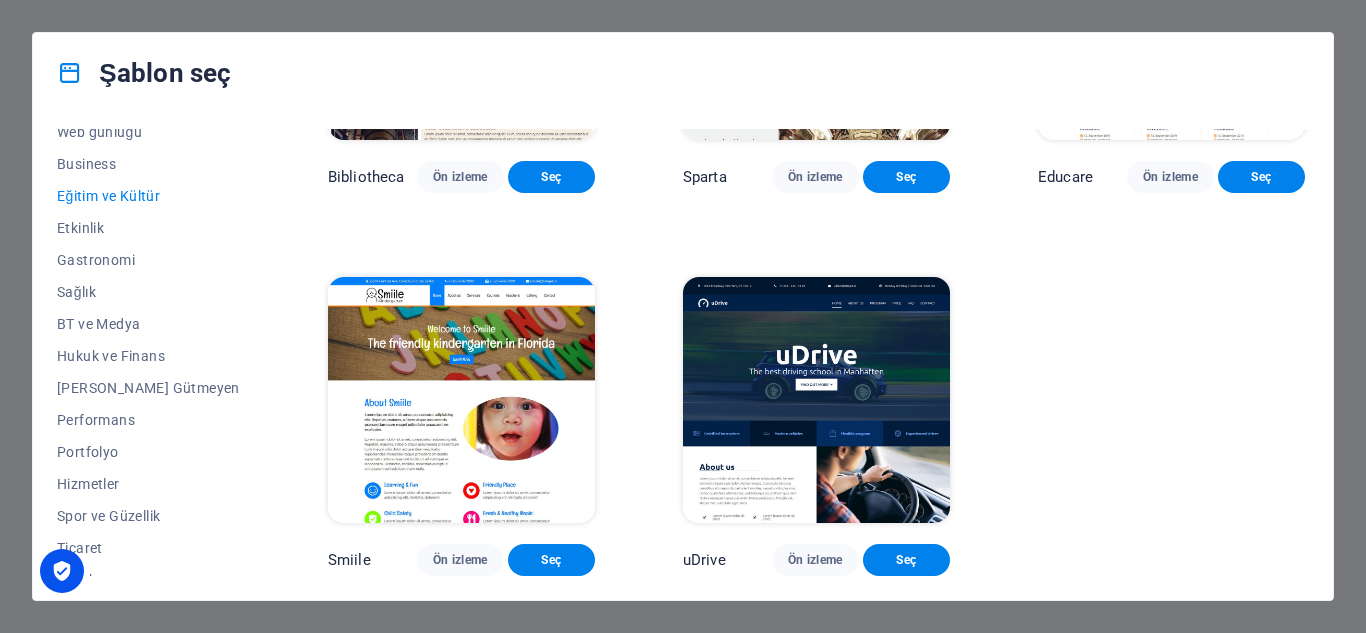 scroll, scrollTop: 656, scrollLeft: 0, axis: vertical 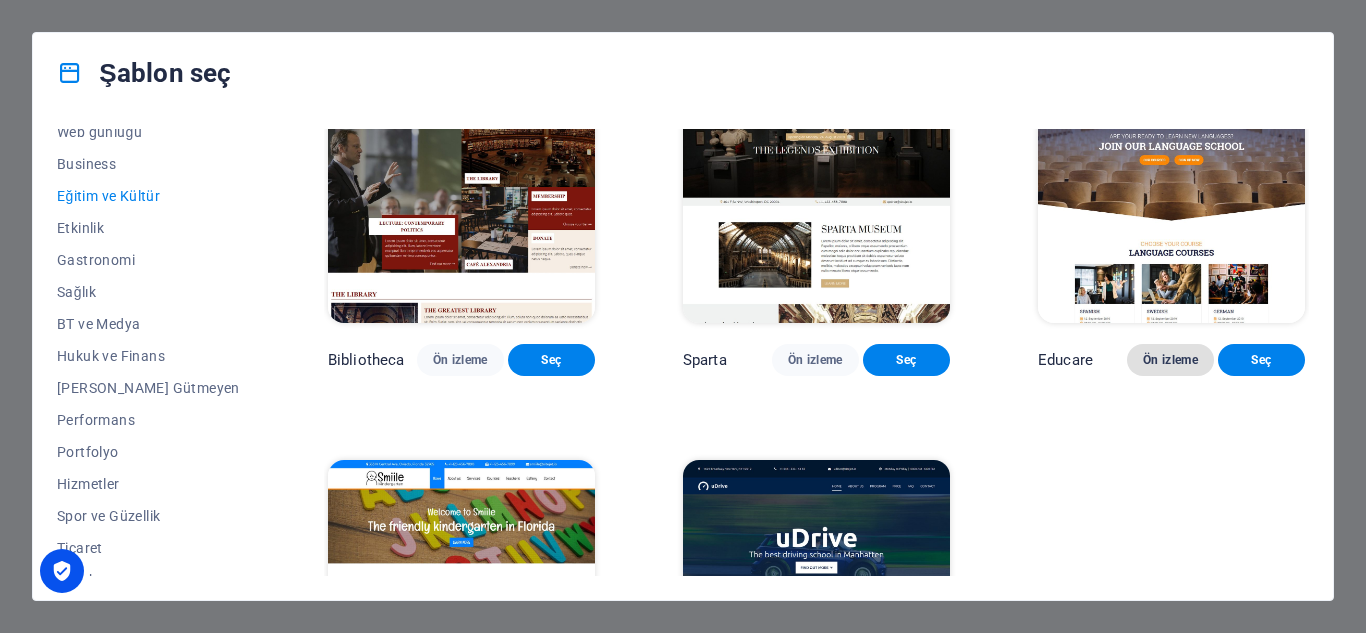 click on "Ön izleme" at bounding box center [1170, 360] 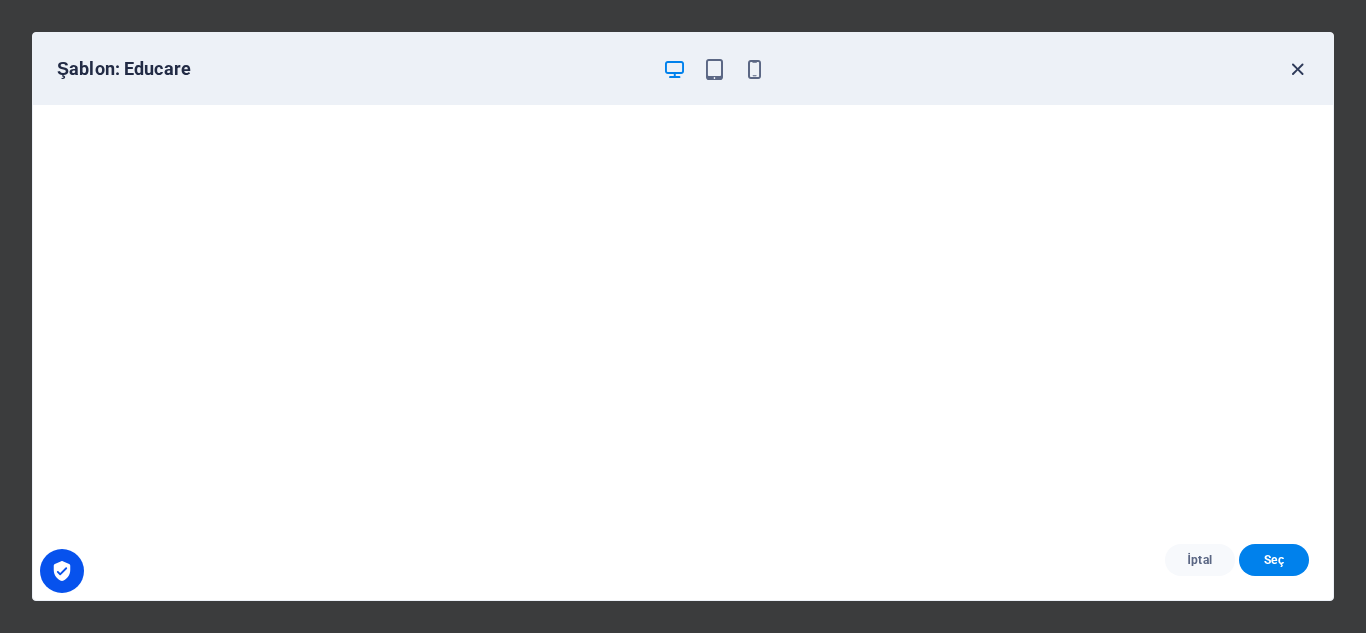 click at bounding box center [1297, 69] 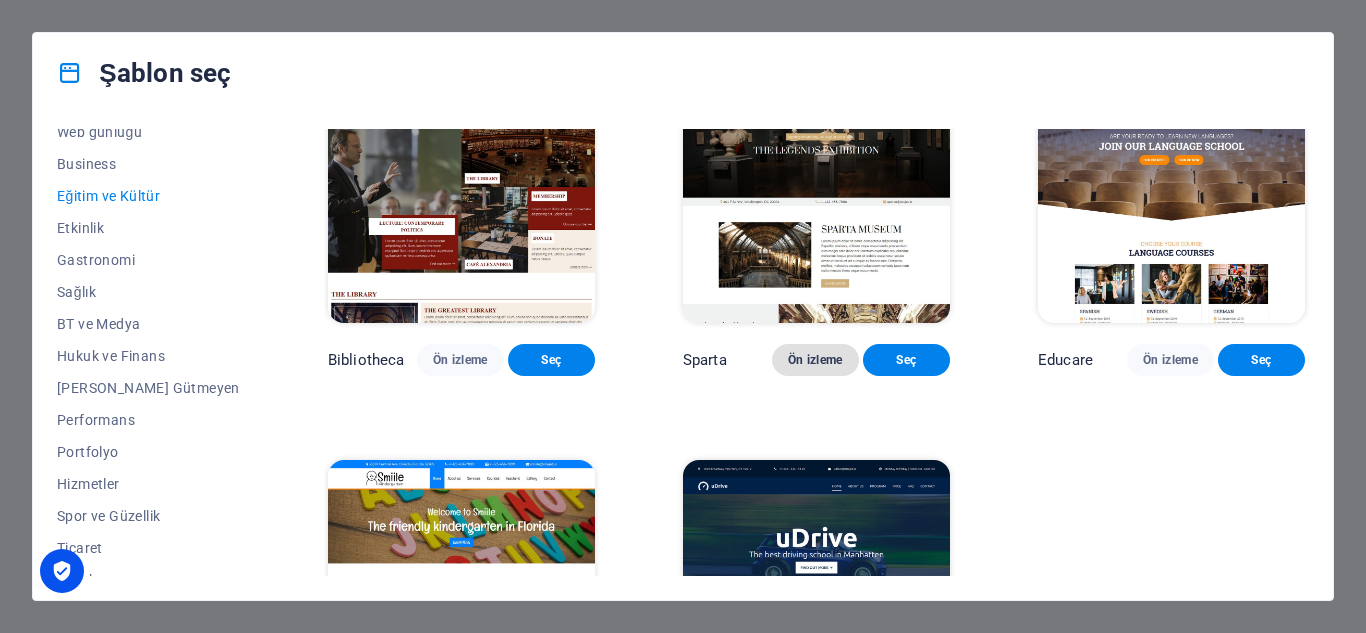 click on "Ön izleme" at bounding box center [815, 360] 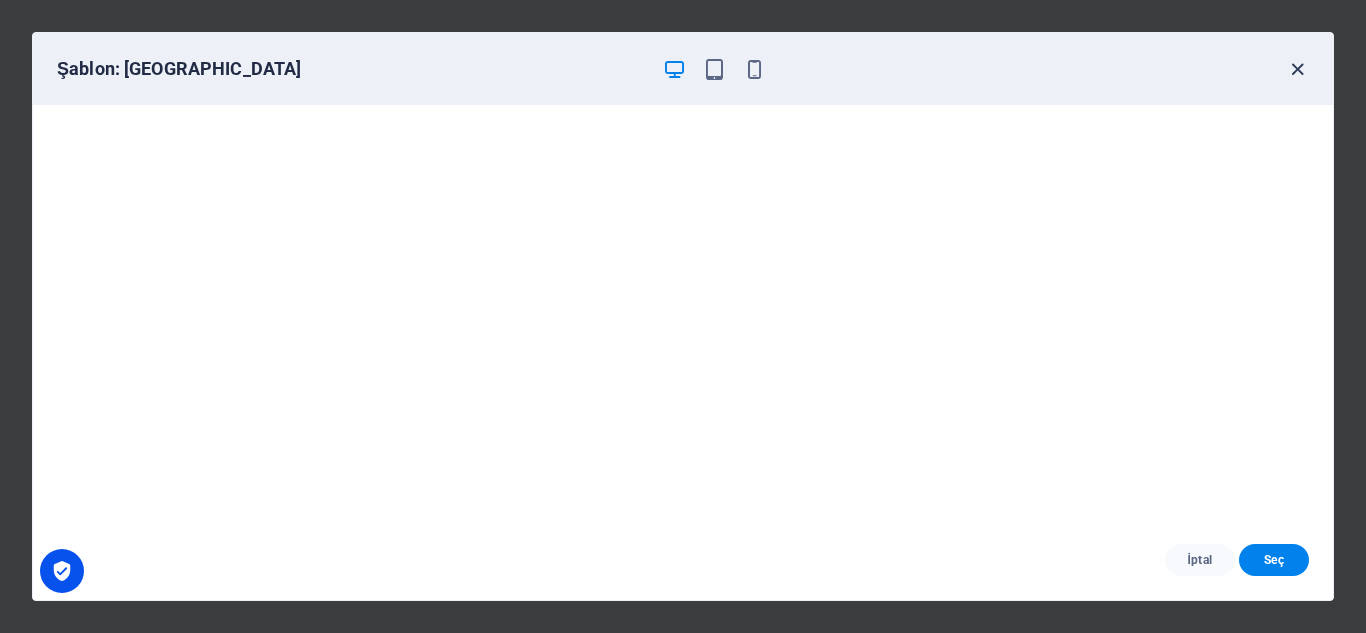 click at bounding box center [1297, 69] 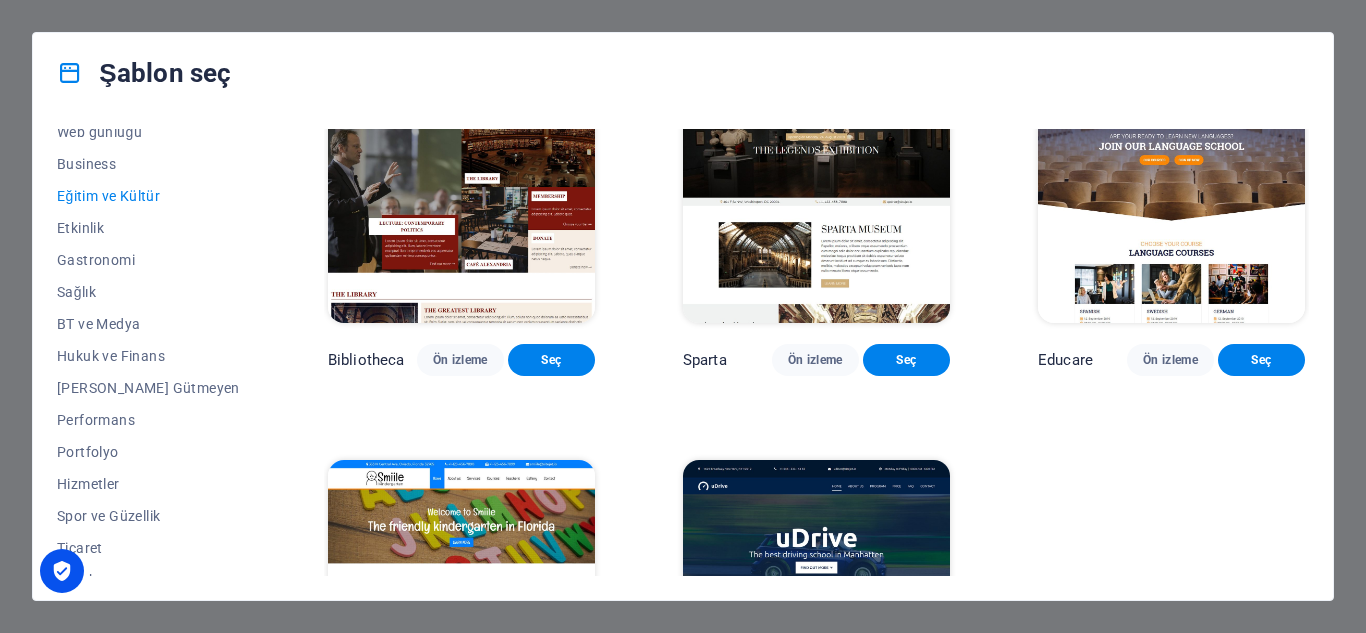 drag, startPoint x: 1304, startPoint y: 461, endPoint x: 1298, endPoint y: 414, distance: 47.38143 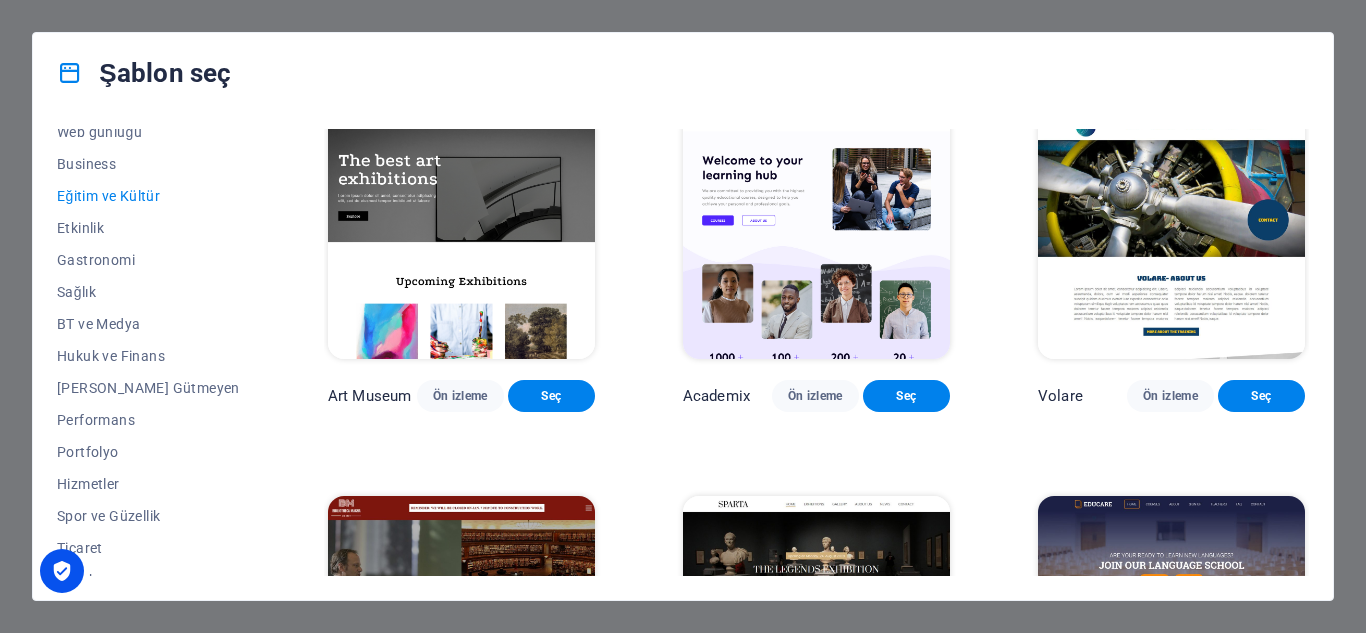 scroll, scrollTop: 0, scrollLeft: 0, axis: both 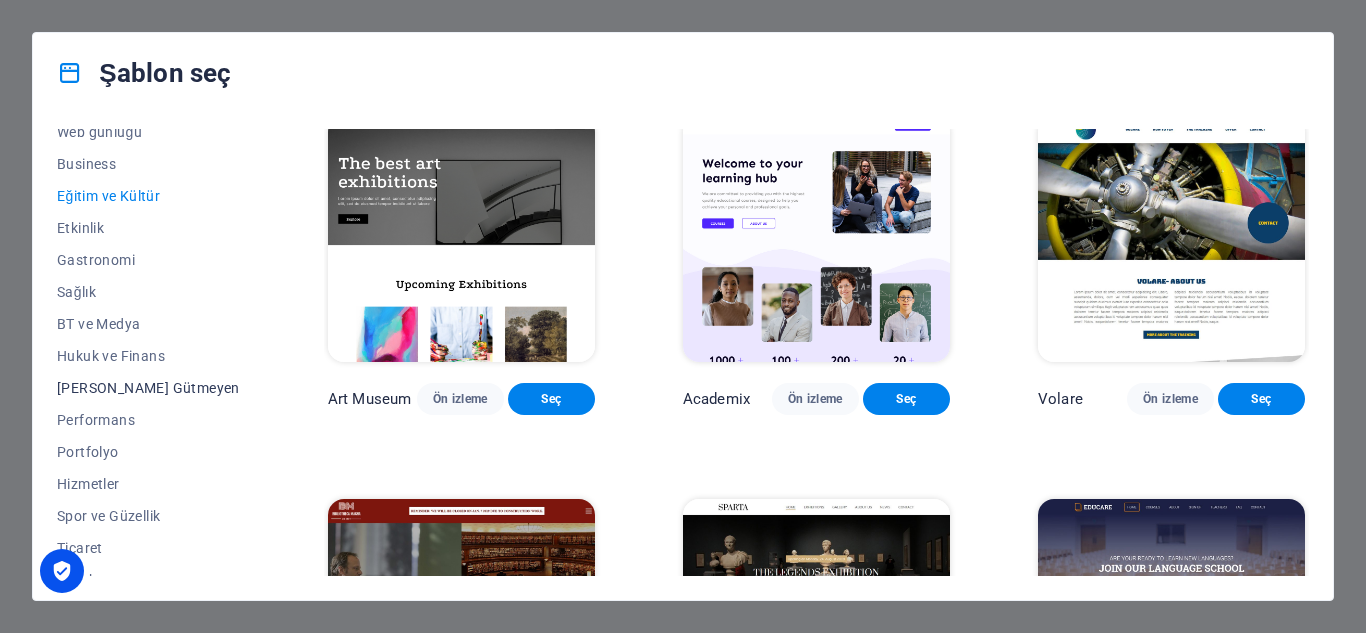 click on "[PERSON_NAME] Gütmeyen" at bounding box center (148, 388) 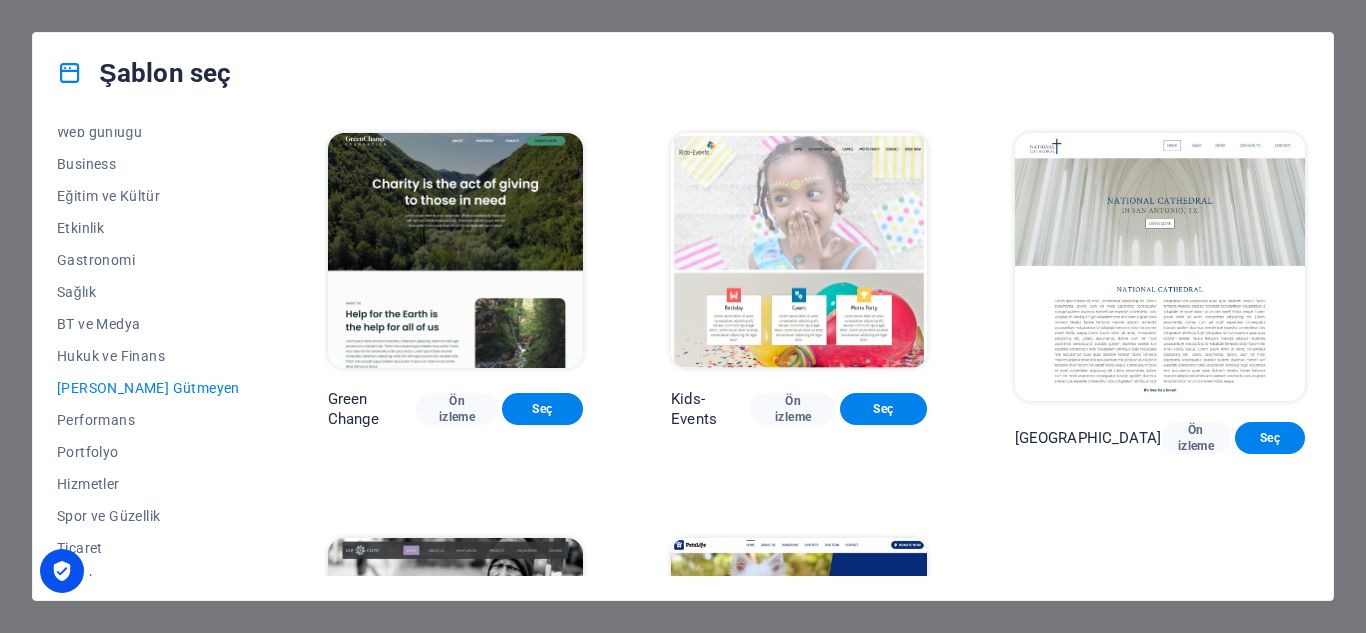 drag, startPoint x: 1302, startPoint y: 235, endPoint x: 1307, endPoint y: 311, distance: 76.1643 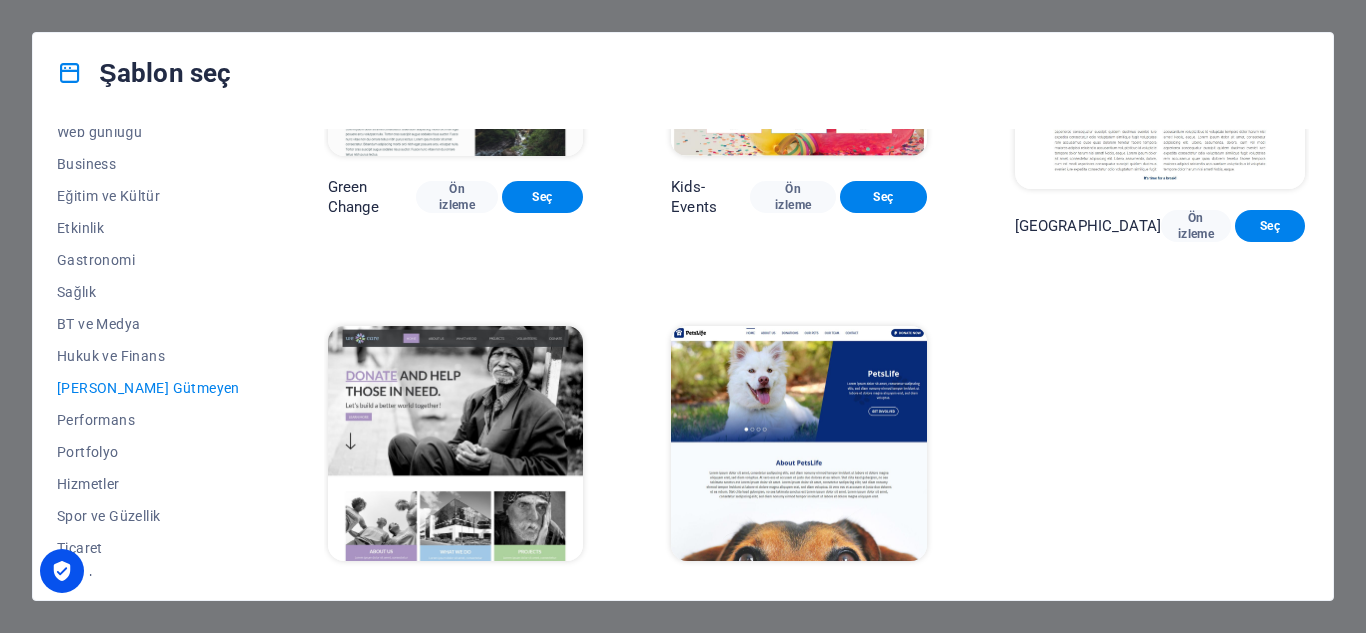scroll, scrollTop: 270, scrollLeft: 0, axis: vertical 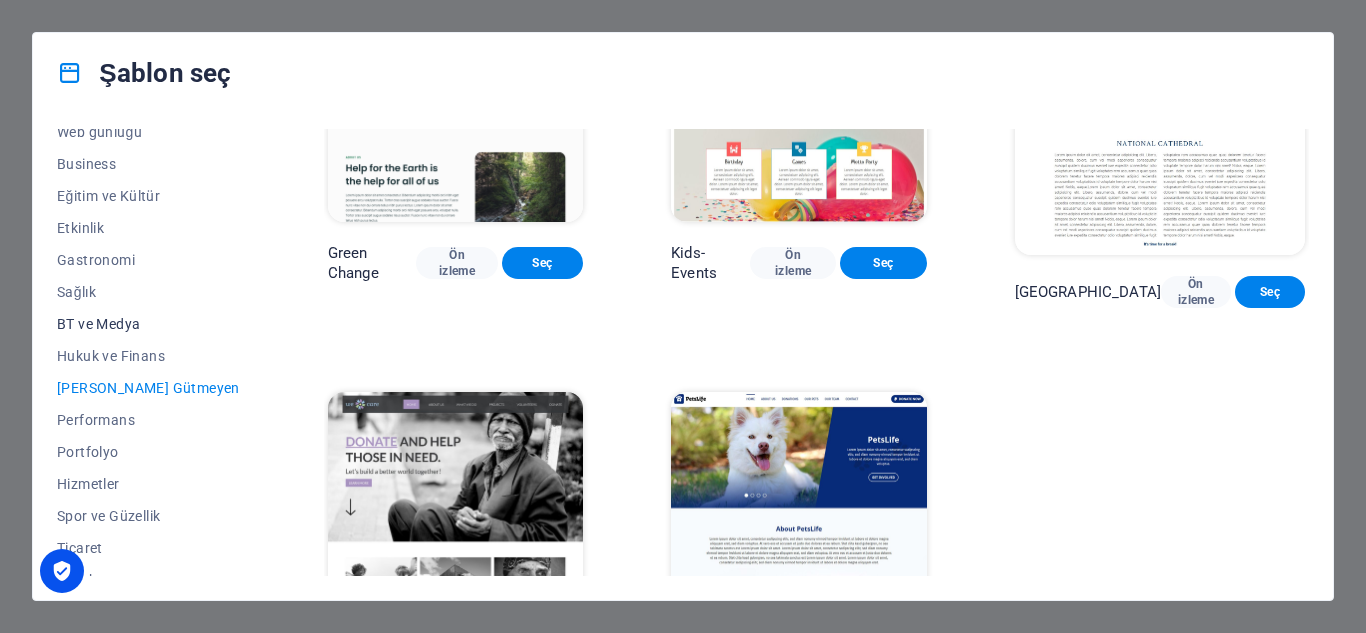 click on "BT ve Medya" at bounding box center (148, 324) 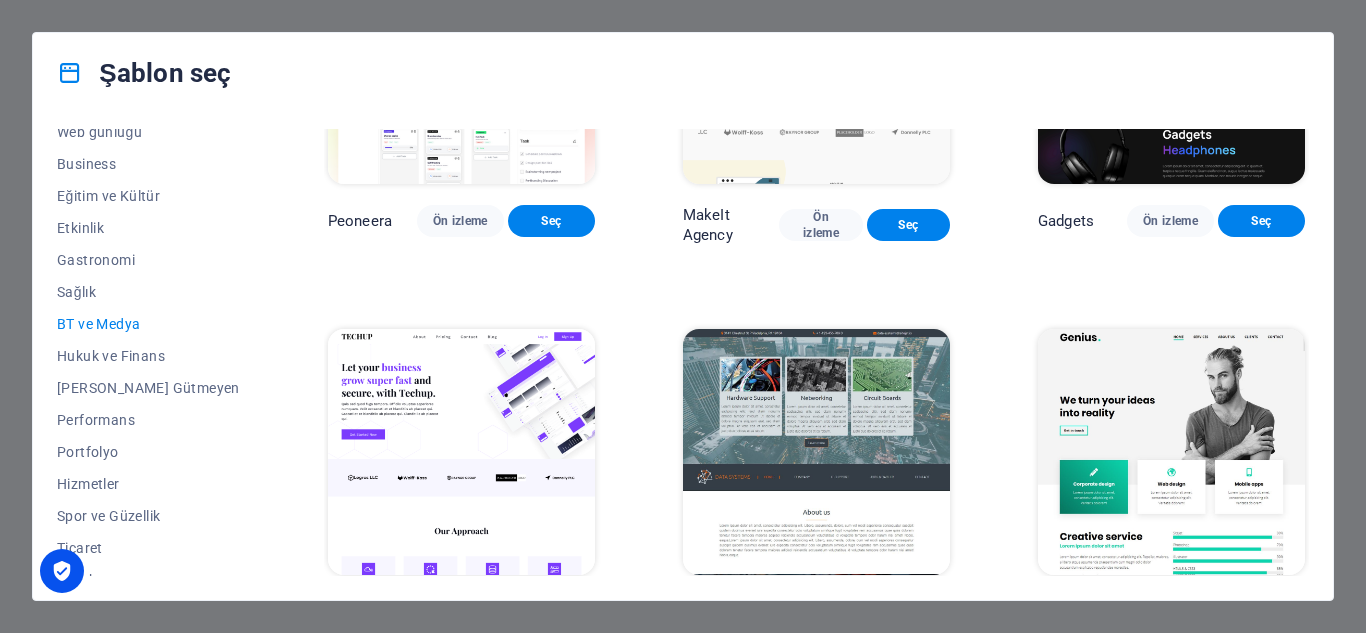 scroll, scrollTop: 186, scrollLeft: 0, axis: vertical 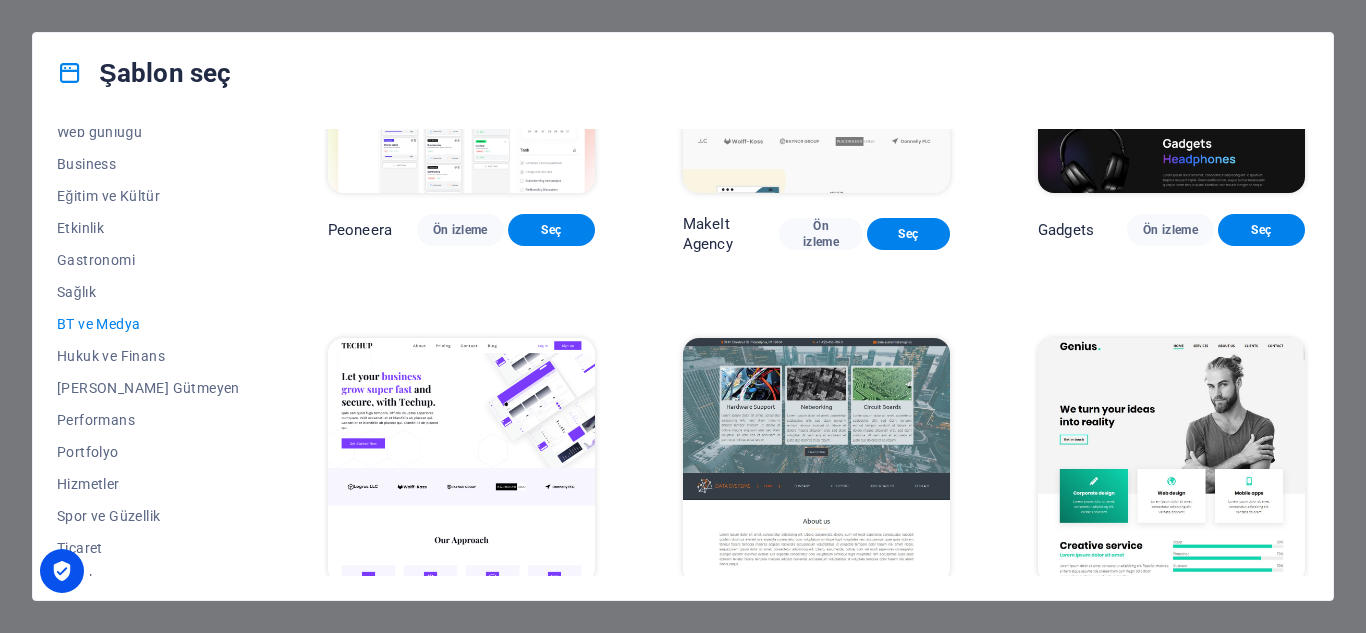 click at bounding box center [1171, 461] 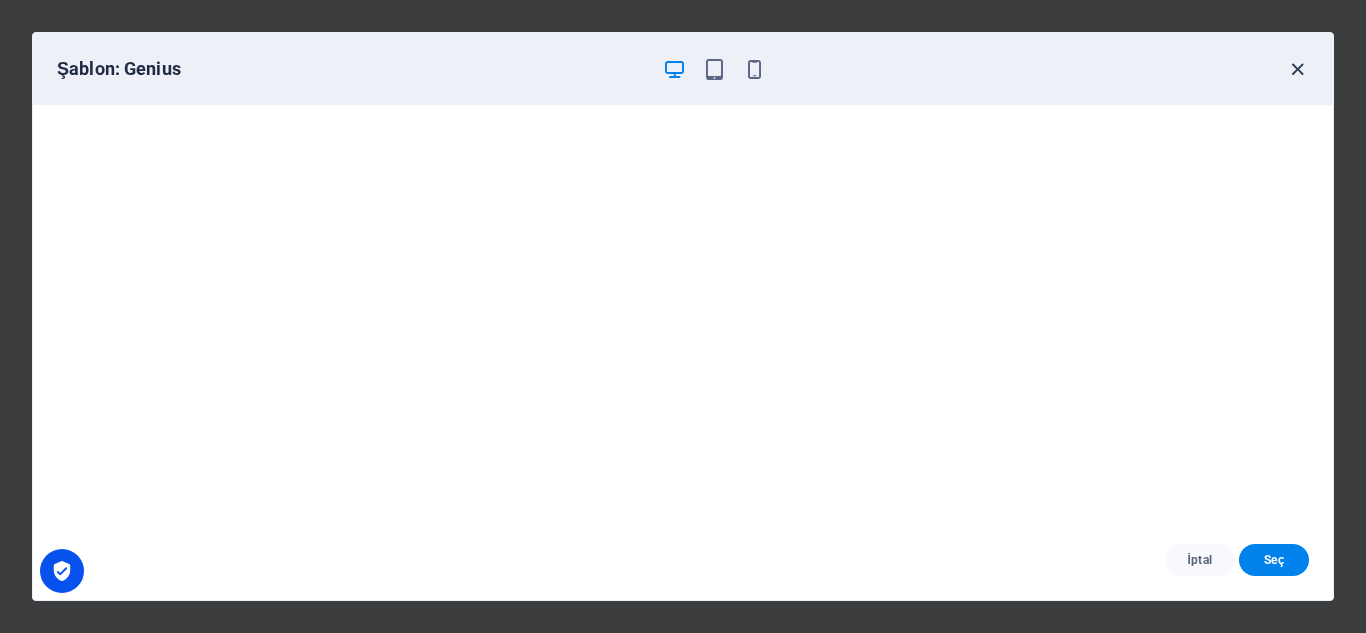 click at bounding box center (1297, 69) 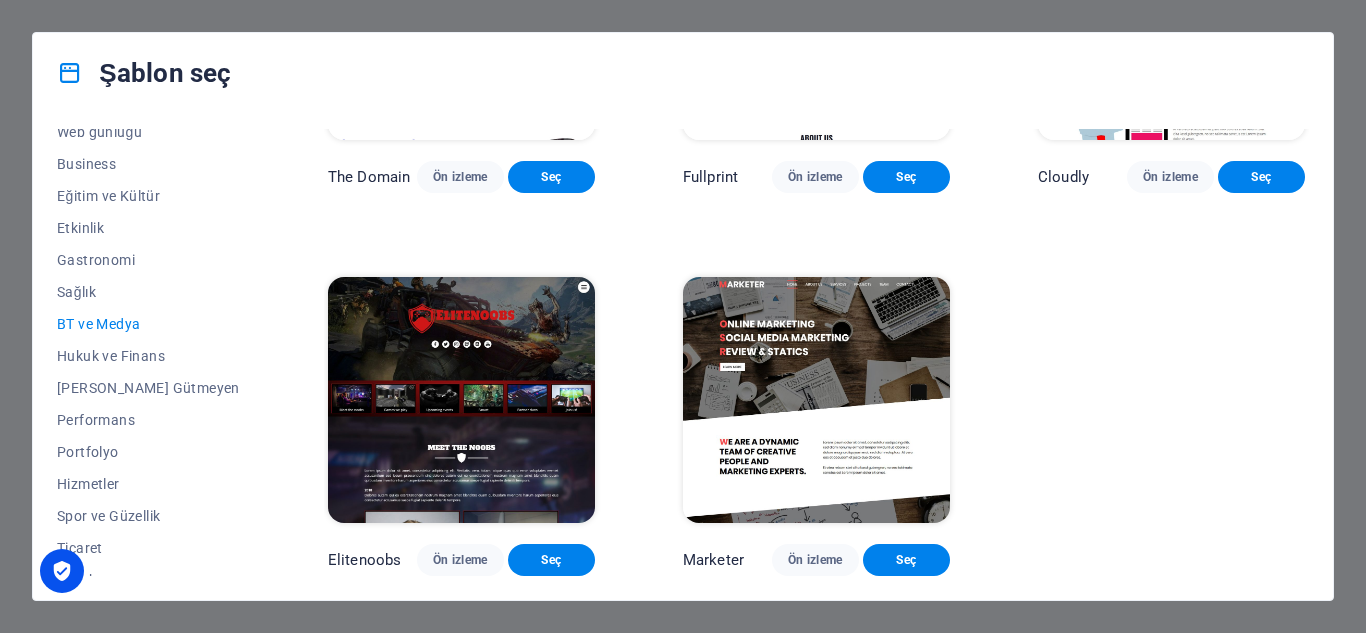 scroll, scrollTop: 1058, scrollLeft: 0, axis: vertical 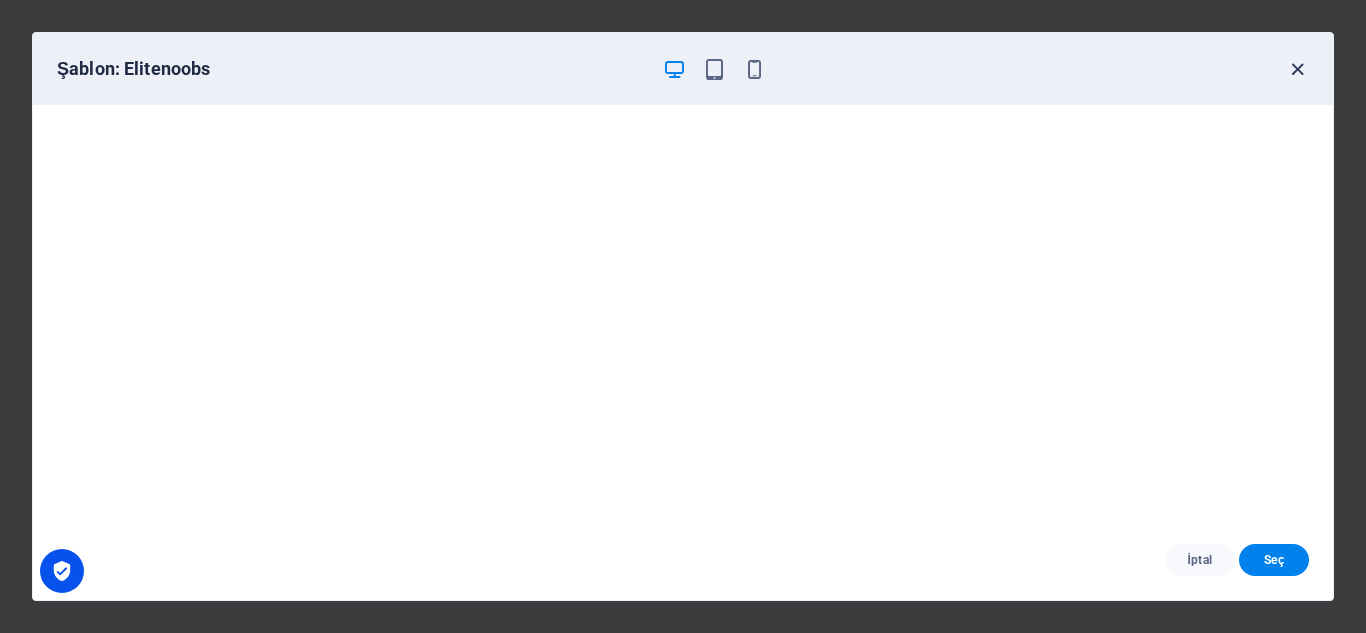 click at bounding box center (1297, 69) 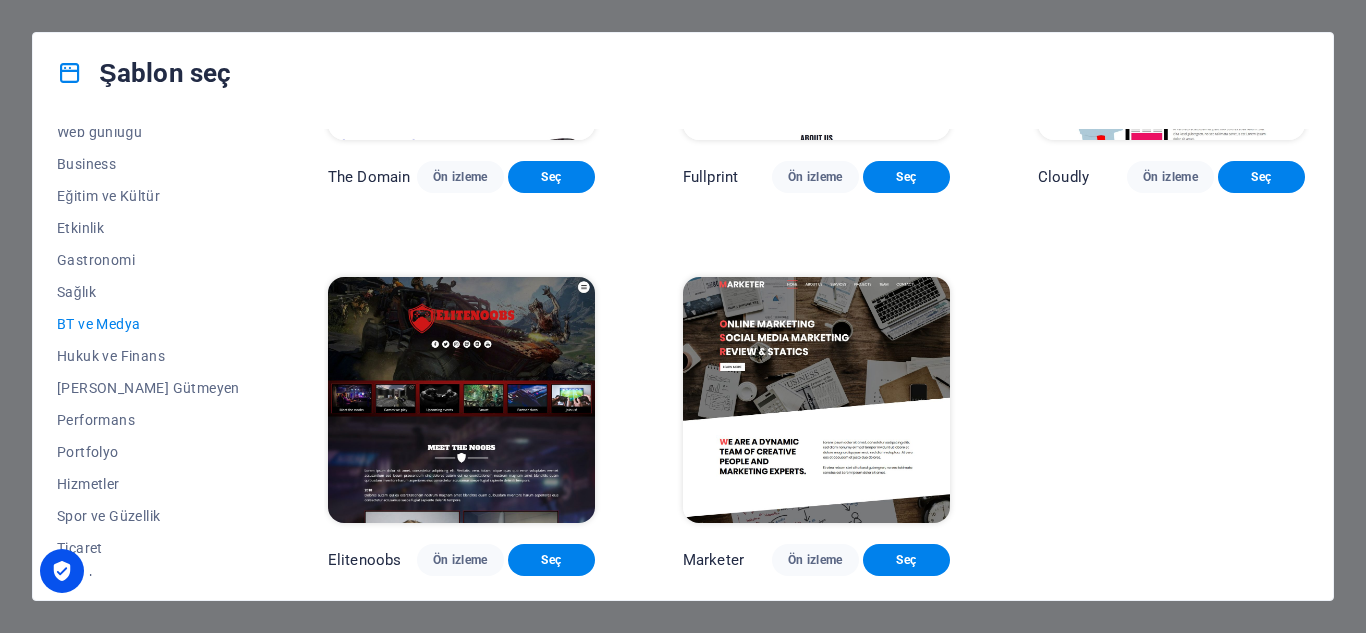 drag, startPoint x: 218, startPoint y: 372, endPoint x: 225, endPoint y: 254, distance: 118.20744 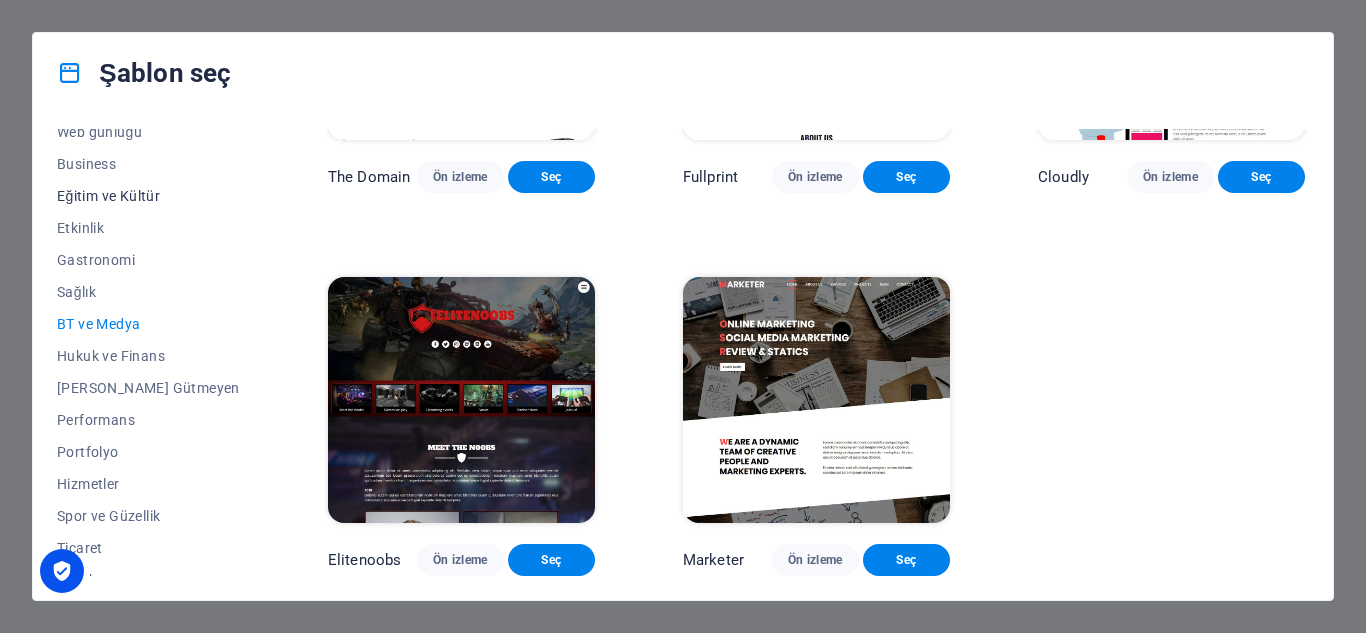 click on "Tüm Şablonlar Şablonlarım Yeni Popüler Varış Sayfası Çok Sayfalı Tek Sayfalı Sanat ve Tasarım Boş Web günlüğü Business Eğitim ve Kültür Etkinlik Gastronomi Sağlık BT ve Medya Hukuk ve Finans Kâr Amacı Gütmeyen Performans Portfolyo Hizmetler Spor ve Güzellik Ticaret Seyahat Şema Peoneera Ön izleme Seç MakeIt Agency Ön izleme Seç Gadgets Ön izleme Seç TechUp Ön izleme Seç Data Systems Ön izleme Seç Genius Ön izleme Seç The Domain Ön izleme Seç Fullprint Ön izleme Seç Cloudly Ön izleme Seç Elitenoobs Ön izleme Seç Marketer Ön izleme Seç" at bounding box center [683, 356] 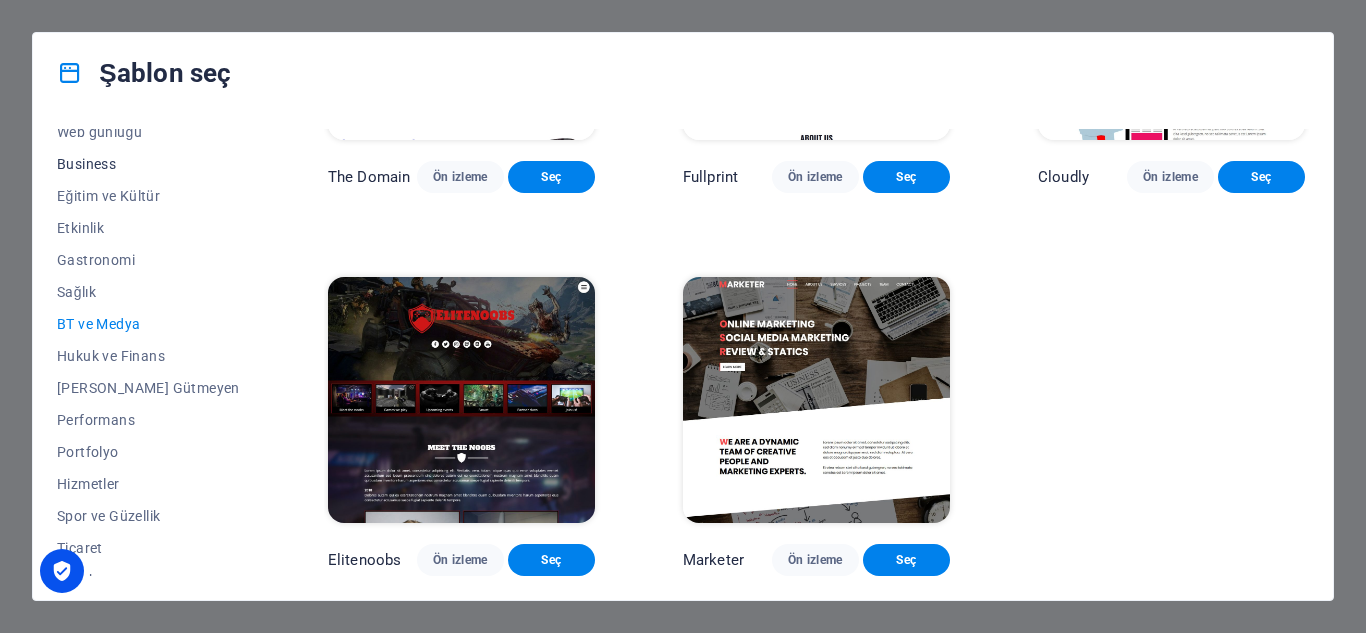 click on "Business" at bounding box center [148, 164] 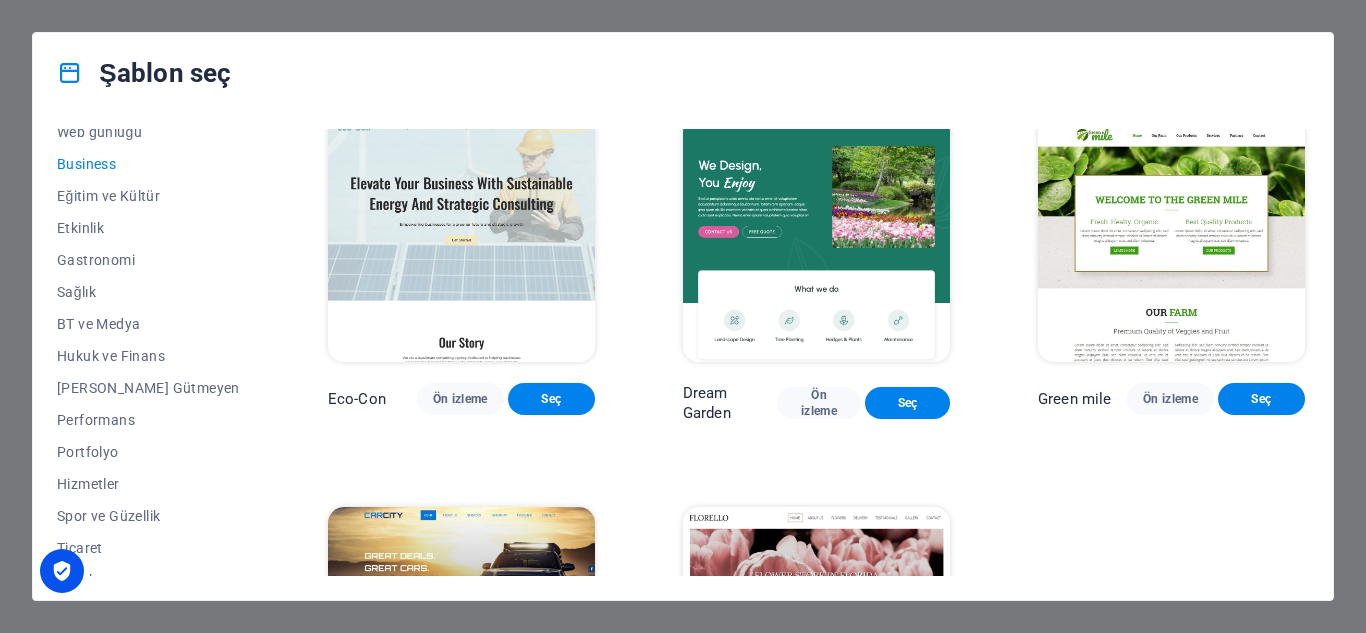 scroll, scrollTop: 0, scrollLeft: 0, axis: both 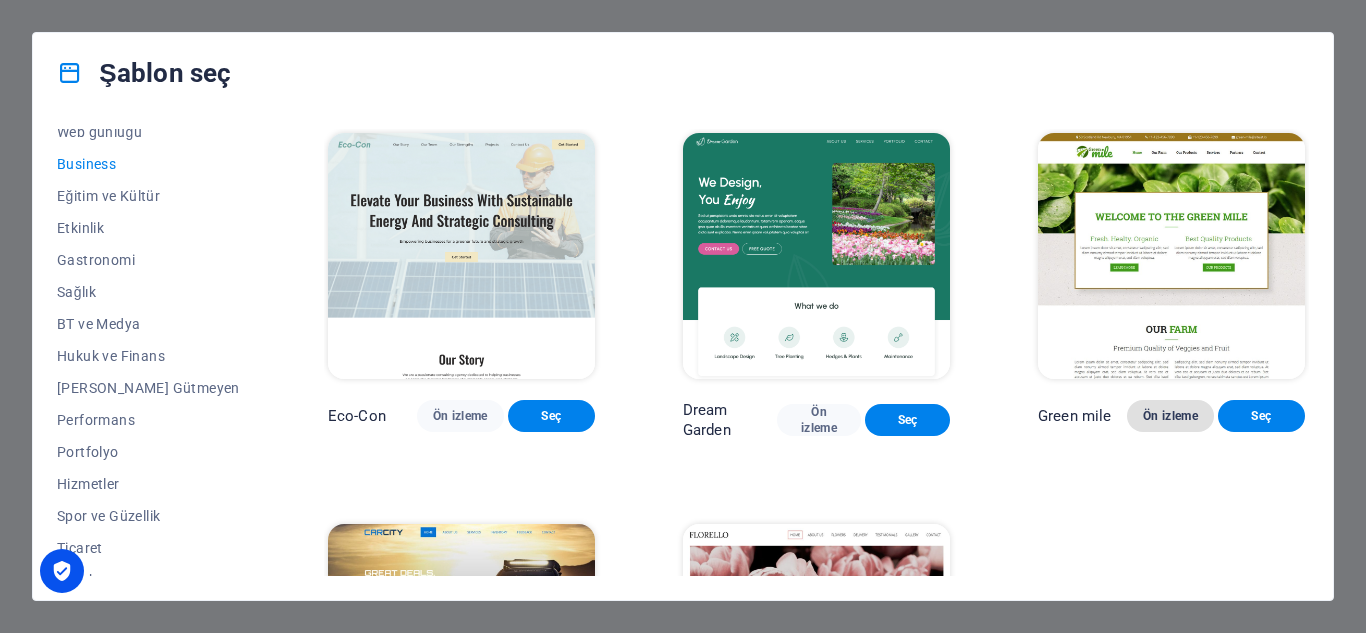 click on "Ön izleme" at bounding box center (1170, 416) 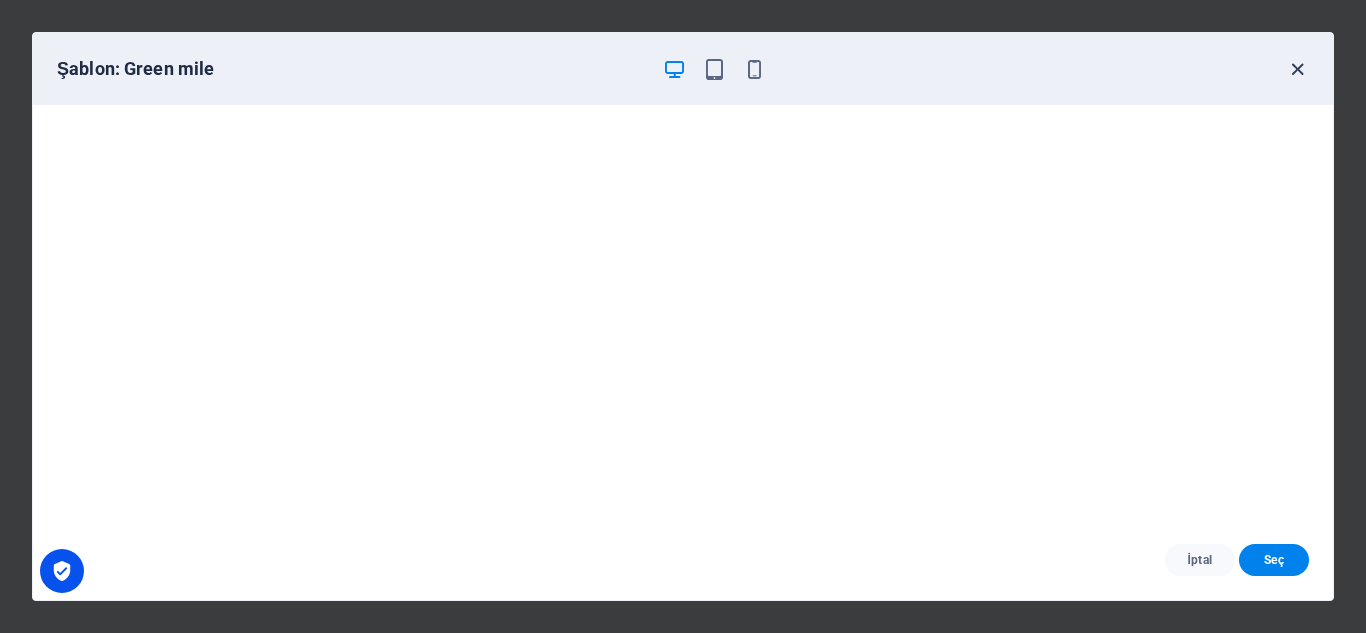 click at bounding box center [1297, 69] 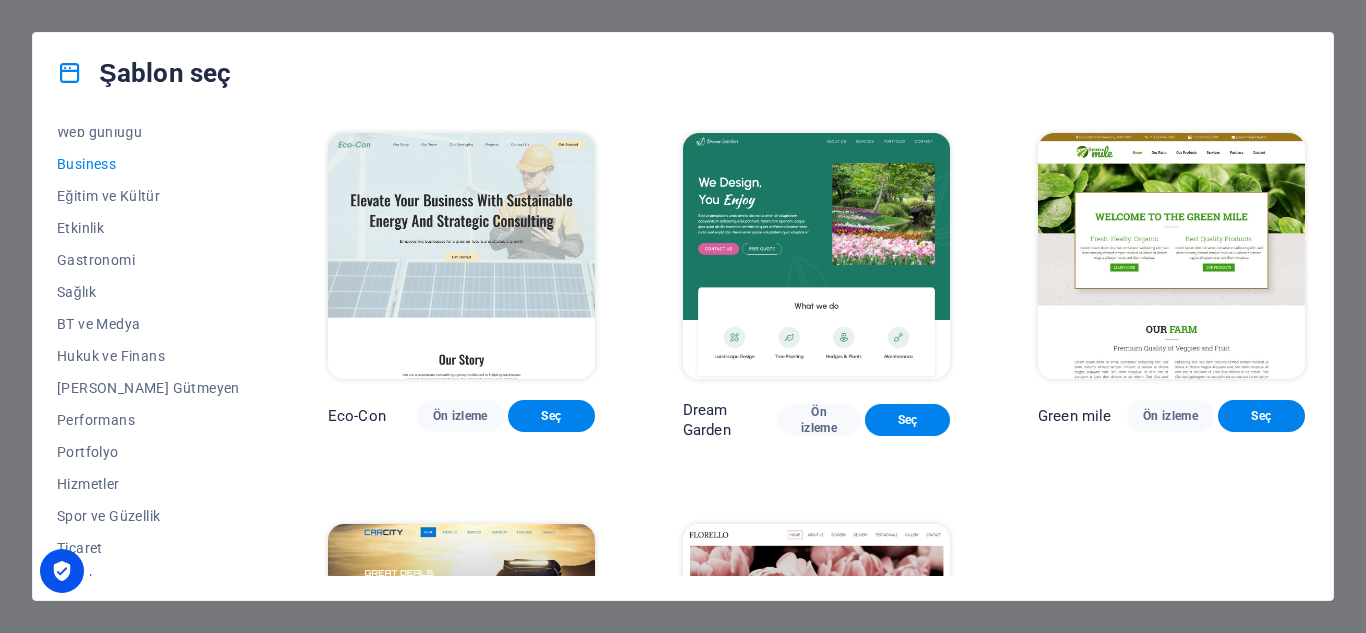 click at bounding box center [461, 256] 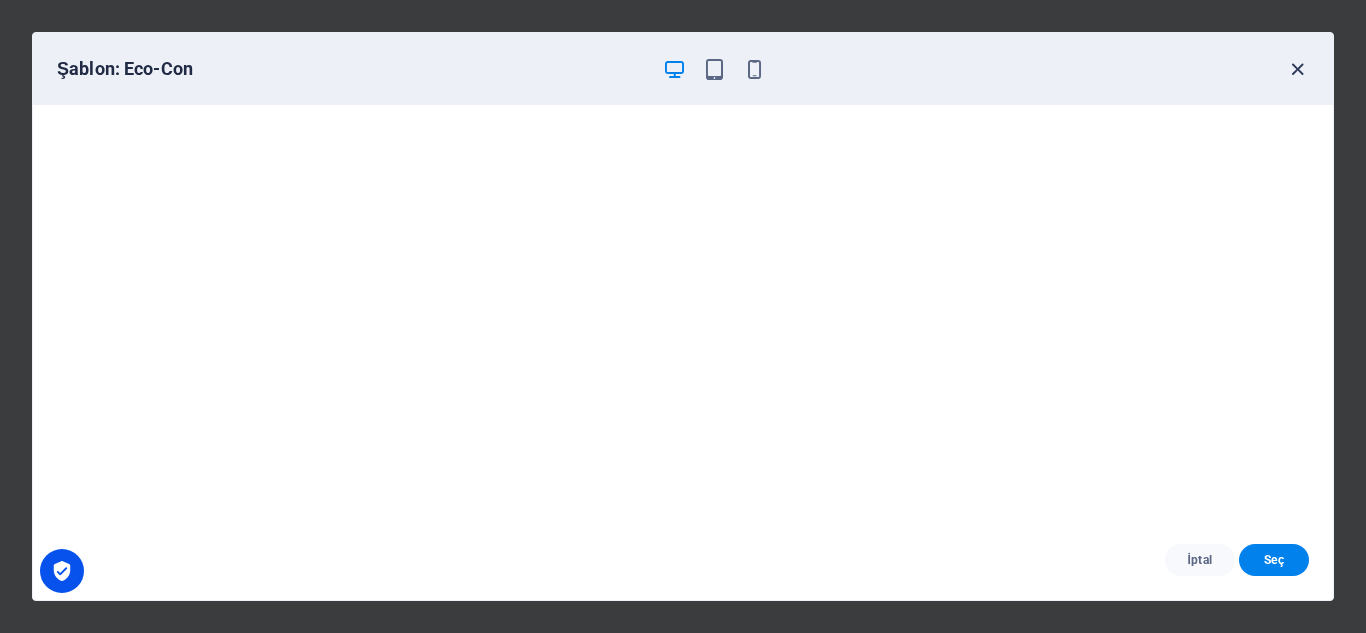 click at bounding box center [1297, 69] 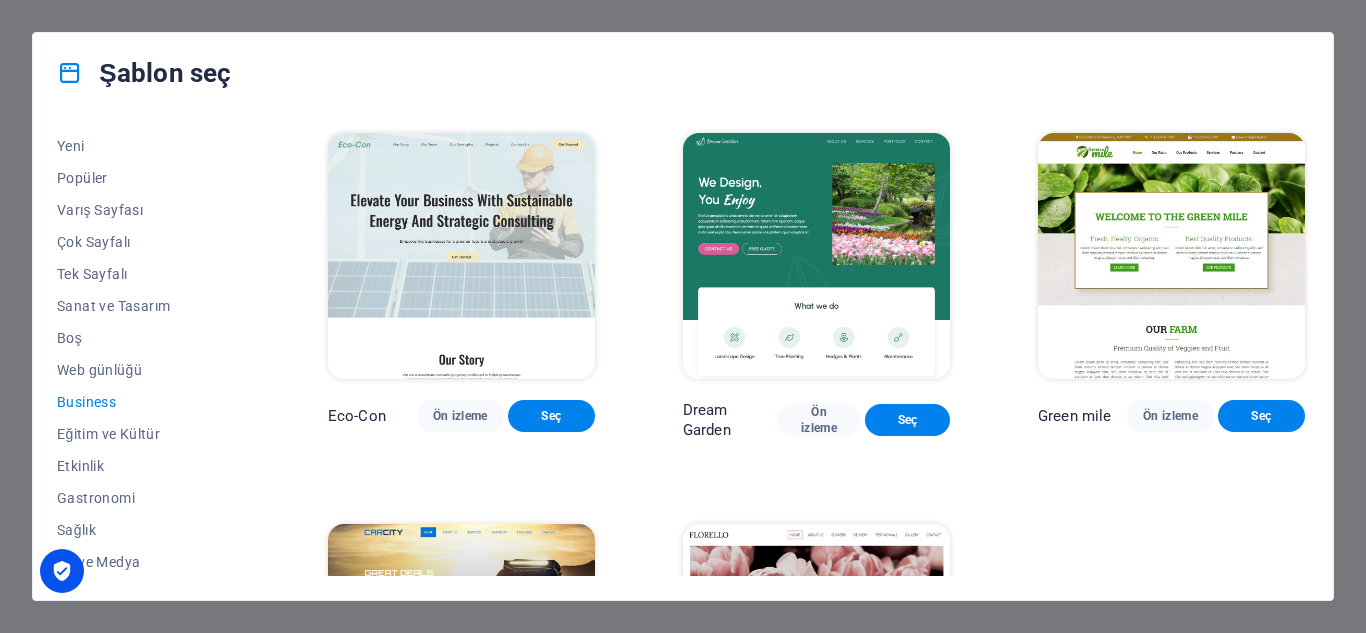 scroll, scrollTop: 51, scrollLeft: 0, axis: vertical 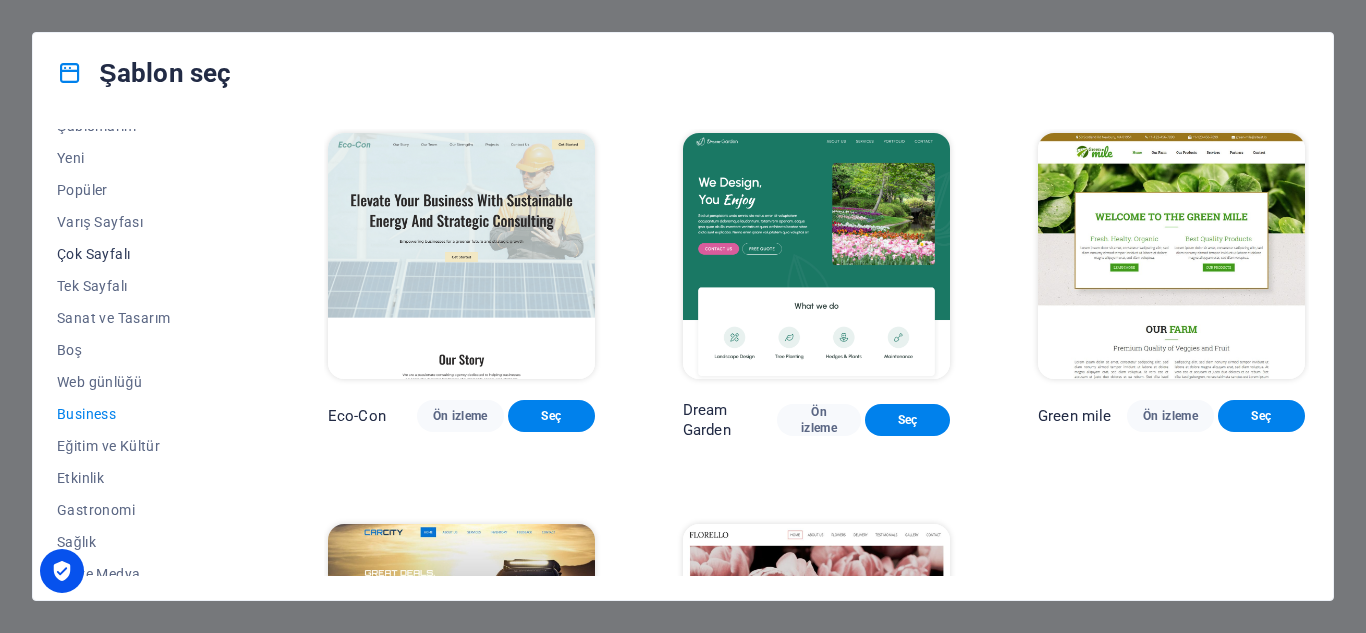 click on "Çok Sayfalı" at bounding box center [148, 254] 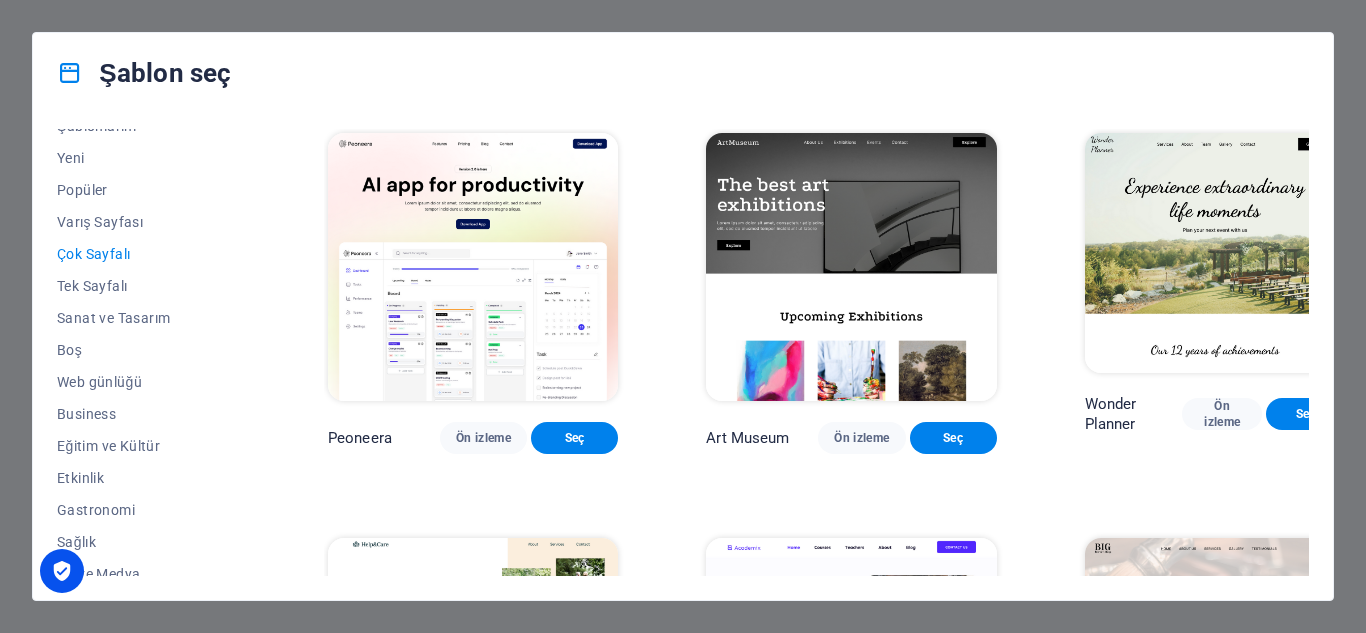 click at bounding box center (1215, 253) 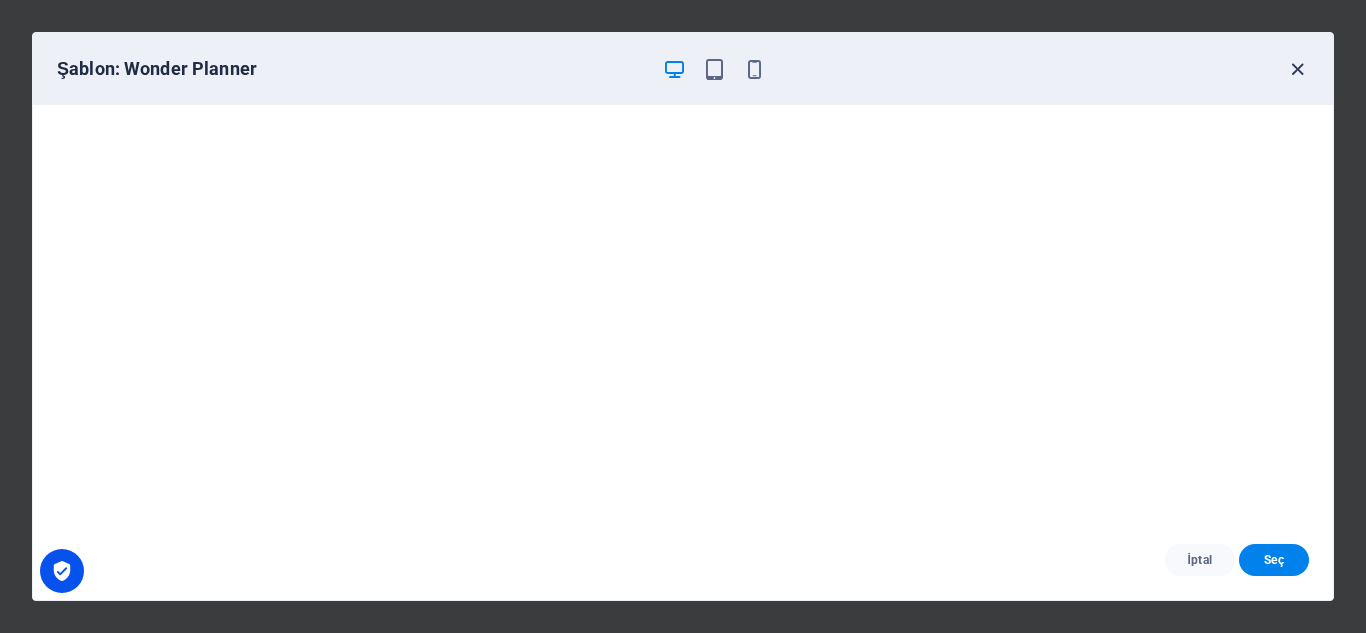 click at bounding box center [1297, 69] 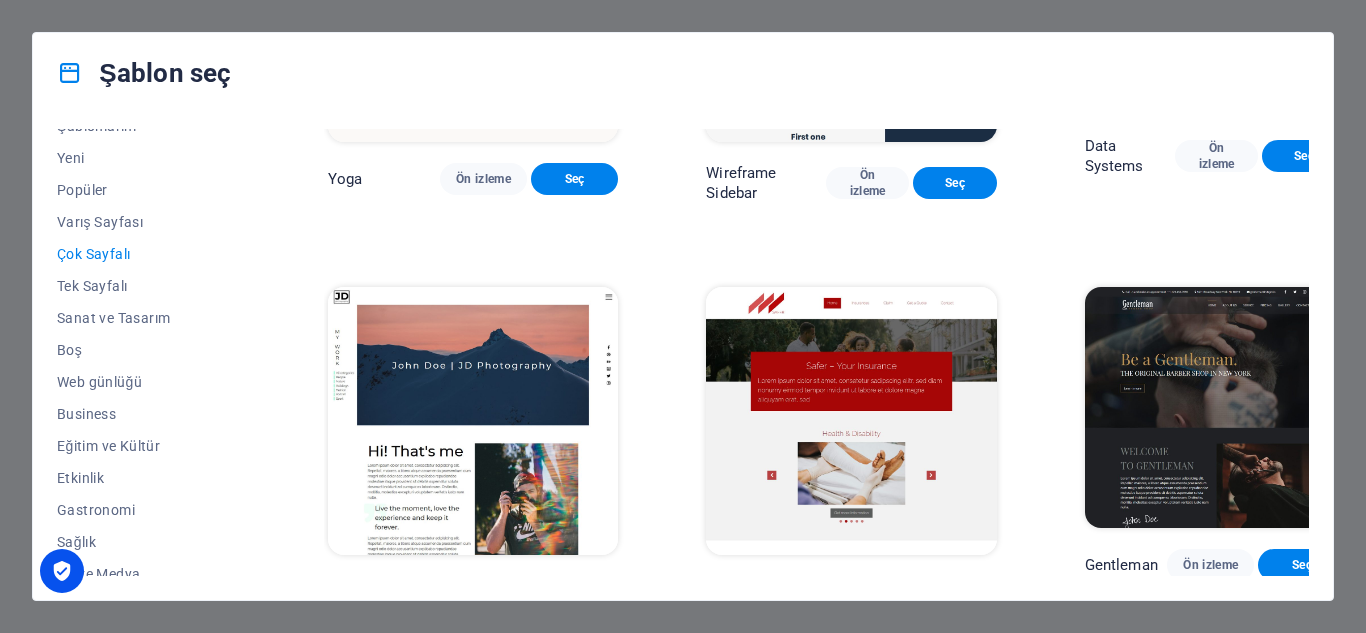 scroll, scrollTop: 3947, scrollLeft: 0, axis: vertical 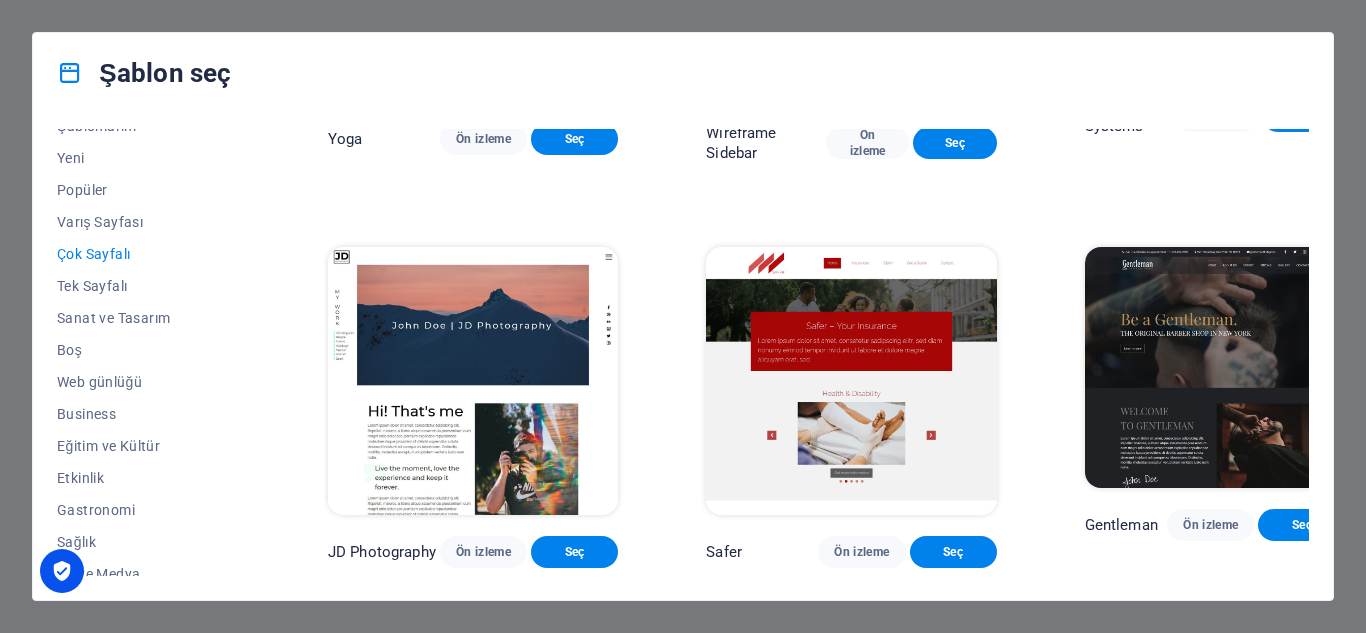 click at bounding box center (851, 381) 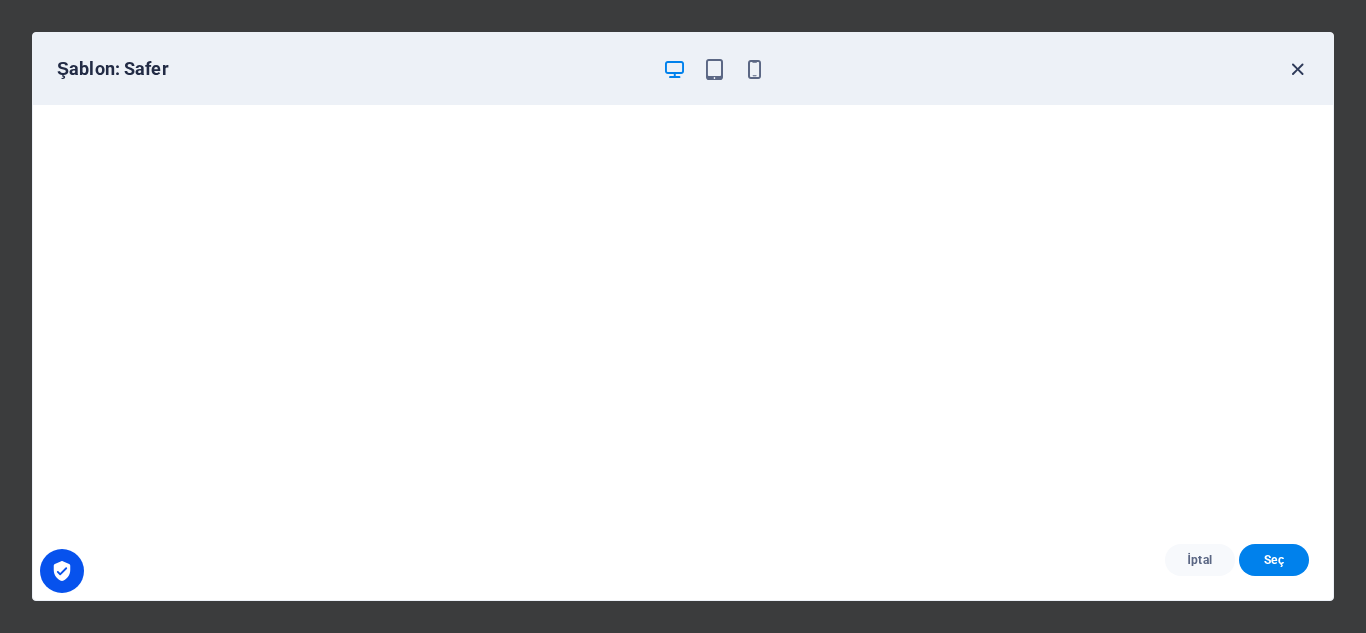 click at bounding box center [1297, 69] 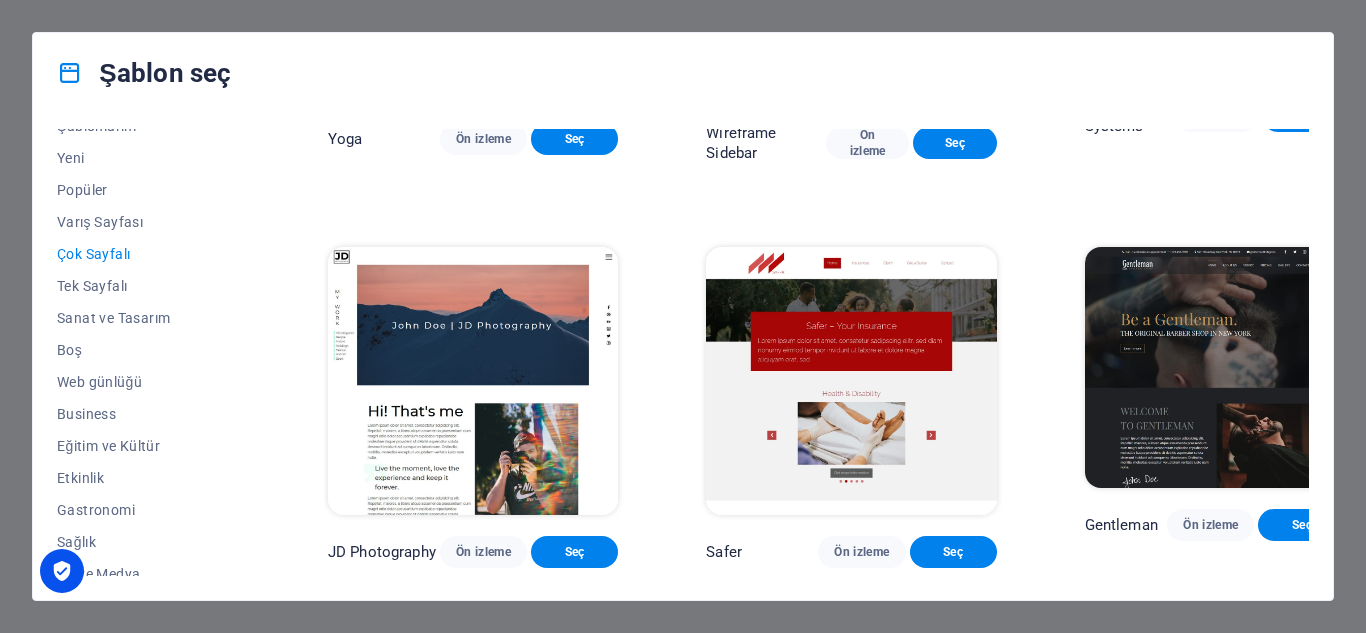 drag, startPoint x: 1322, startPoint y: 313, endPoint x: 1329, endPoint y: 344, distance: 31.780497 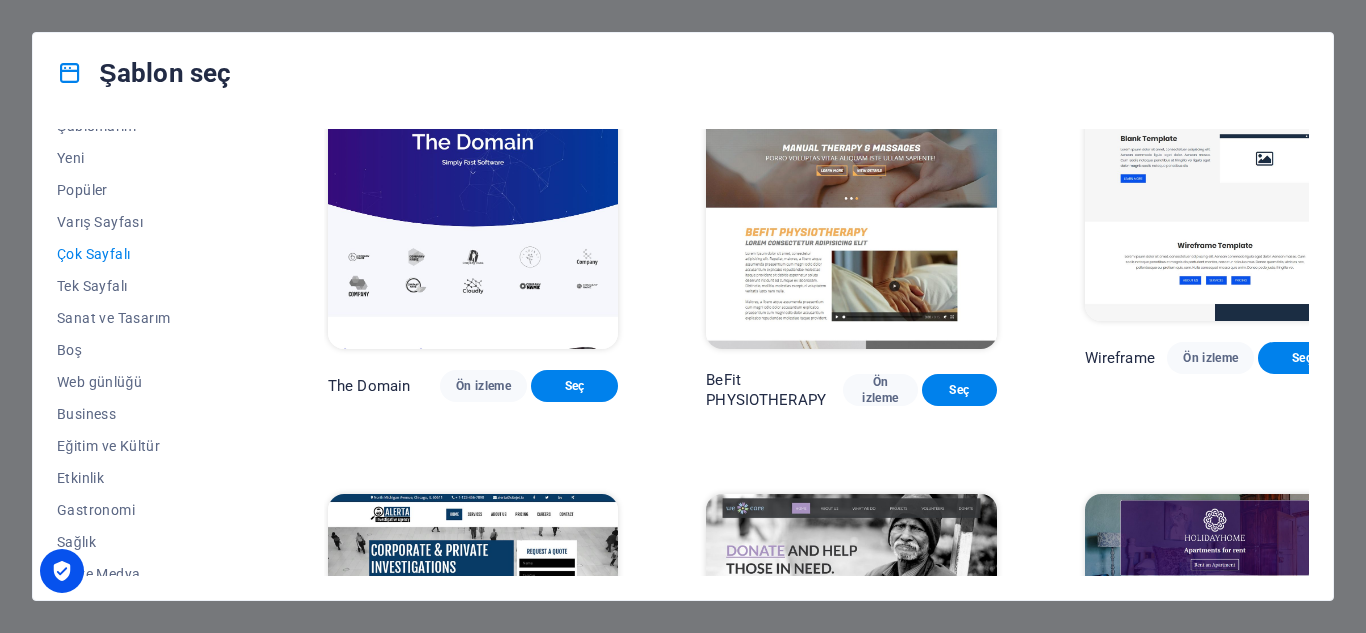 scroll, scrollTop: 5093, scrollLeft: 0, axis: vertical 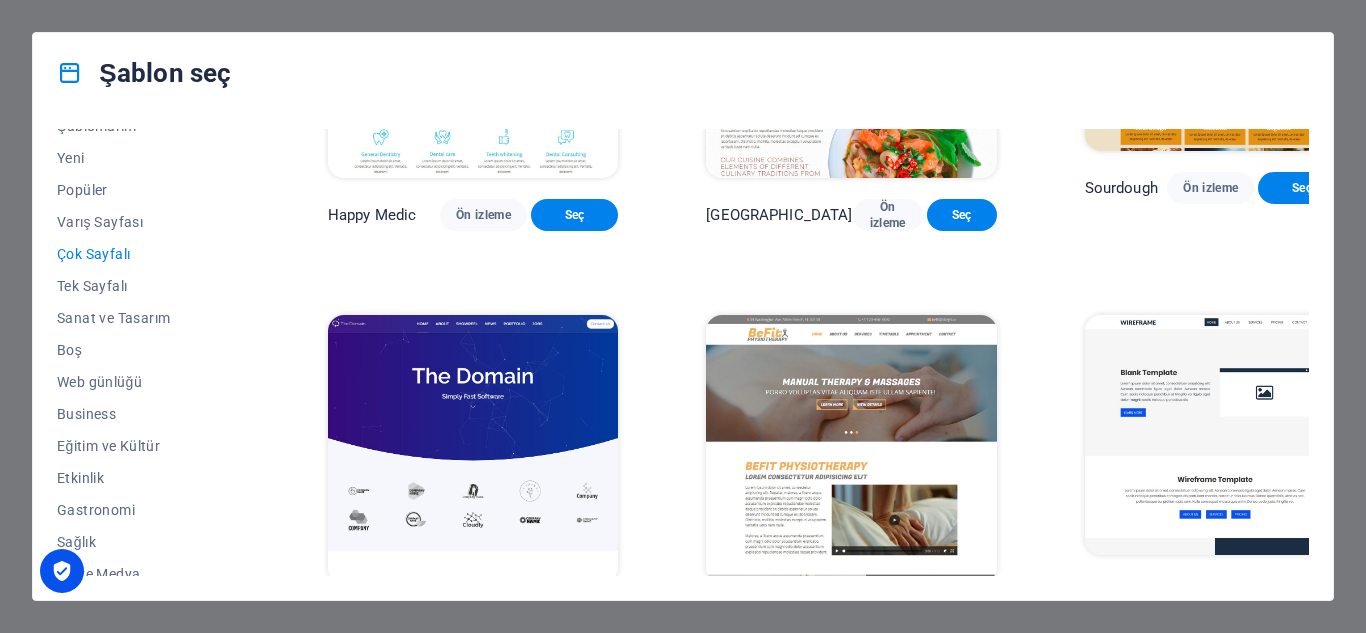 click at bounding box center [473, 449] 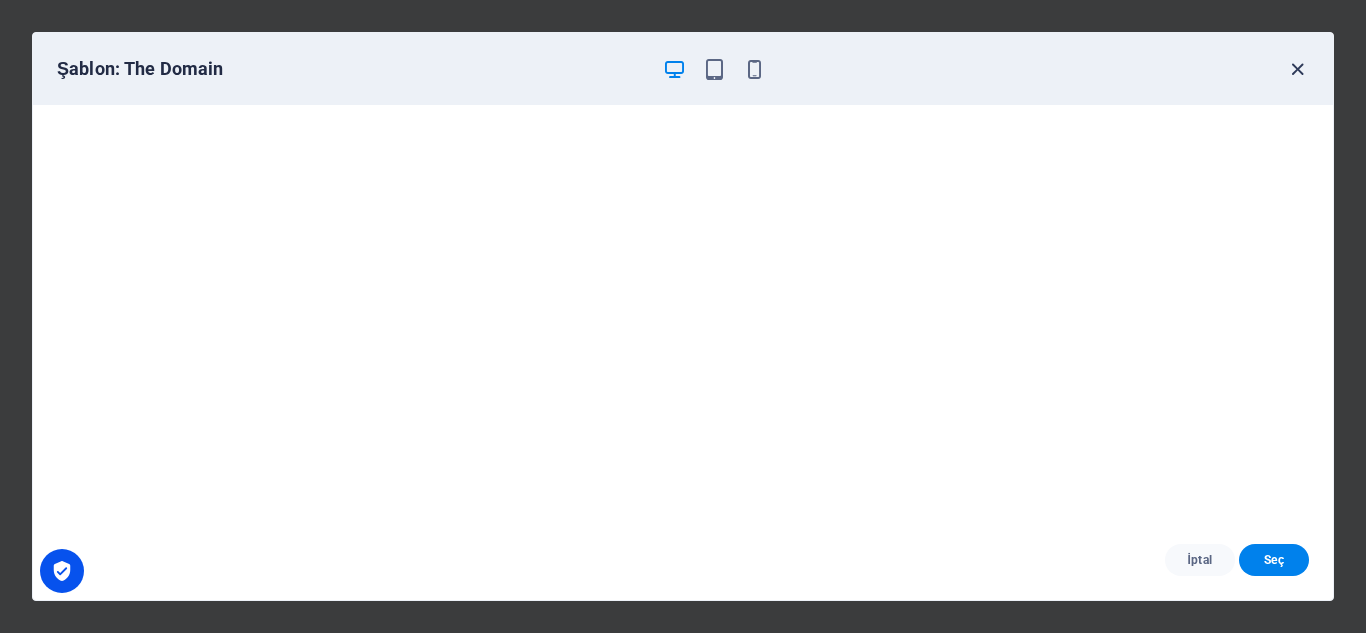 click at bounding box center (1297, 69) 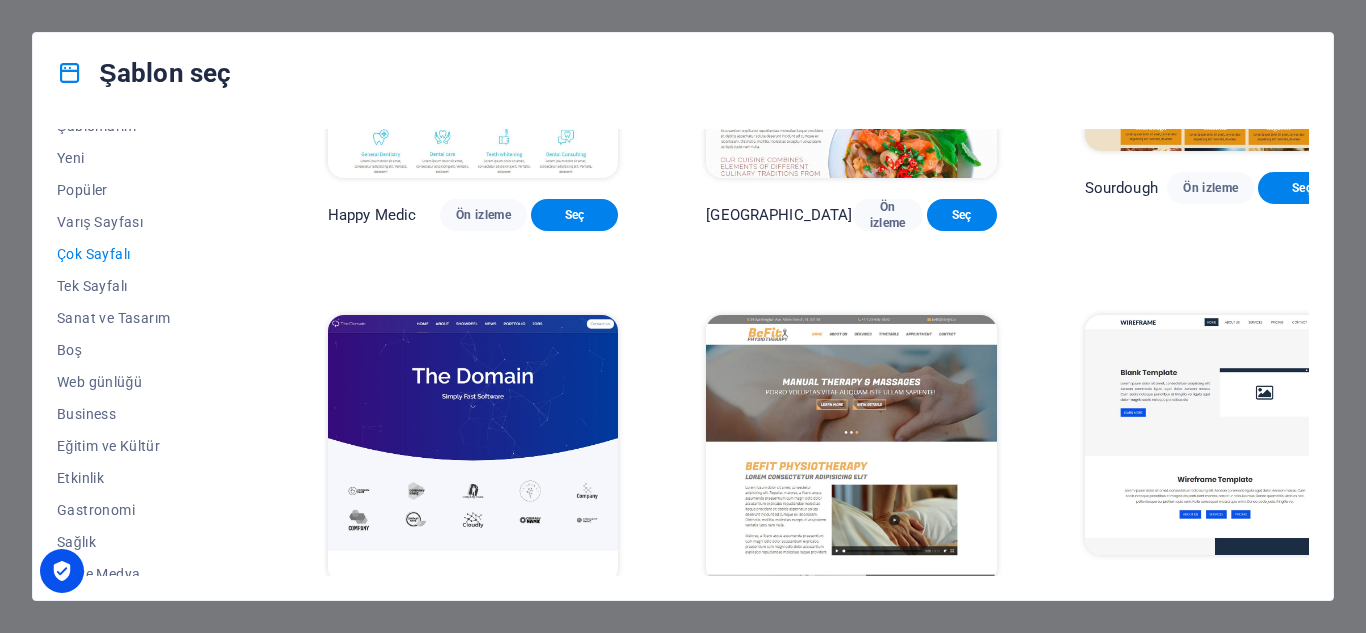 drag, startPoint x: 1310, startPoint y: 400, endPoint x: 1316, endPoint y: 414, distance: 15.231546 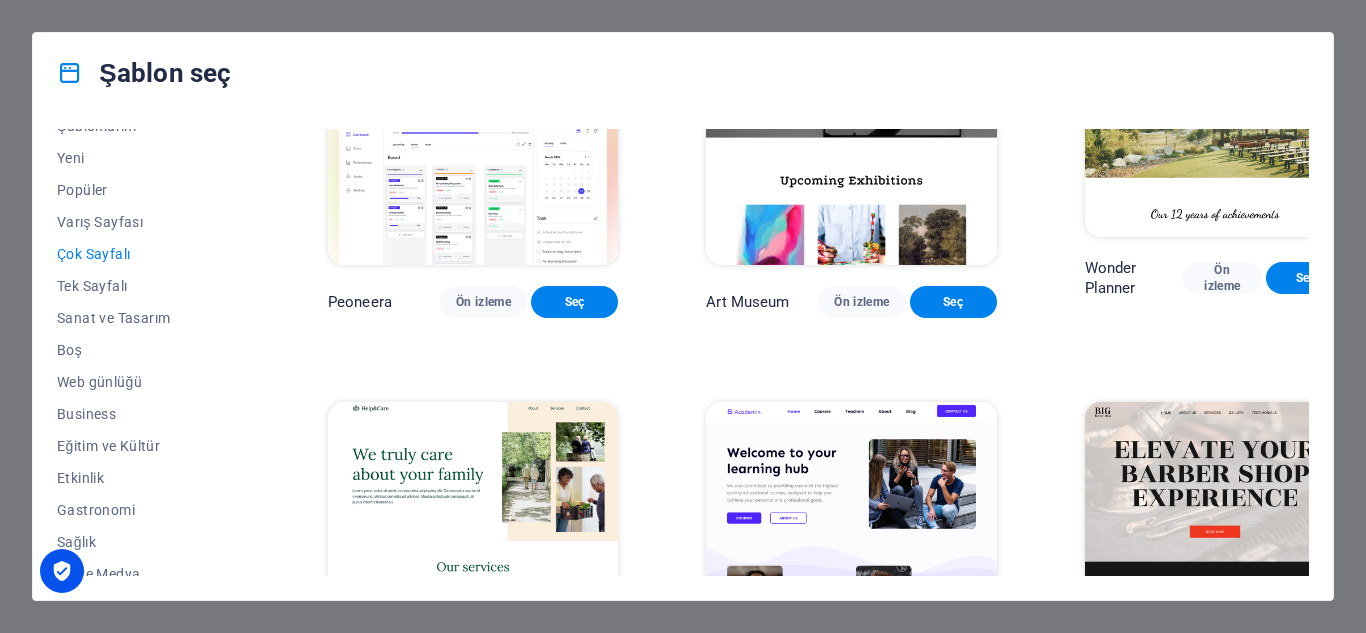 scroll, scrollTop: 0, scrollLeft: 0, axis: both 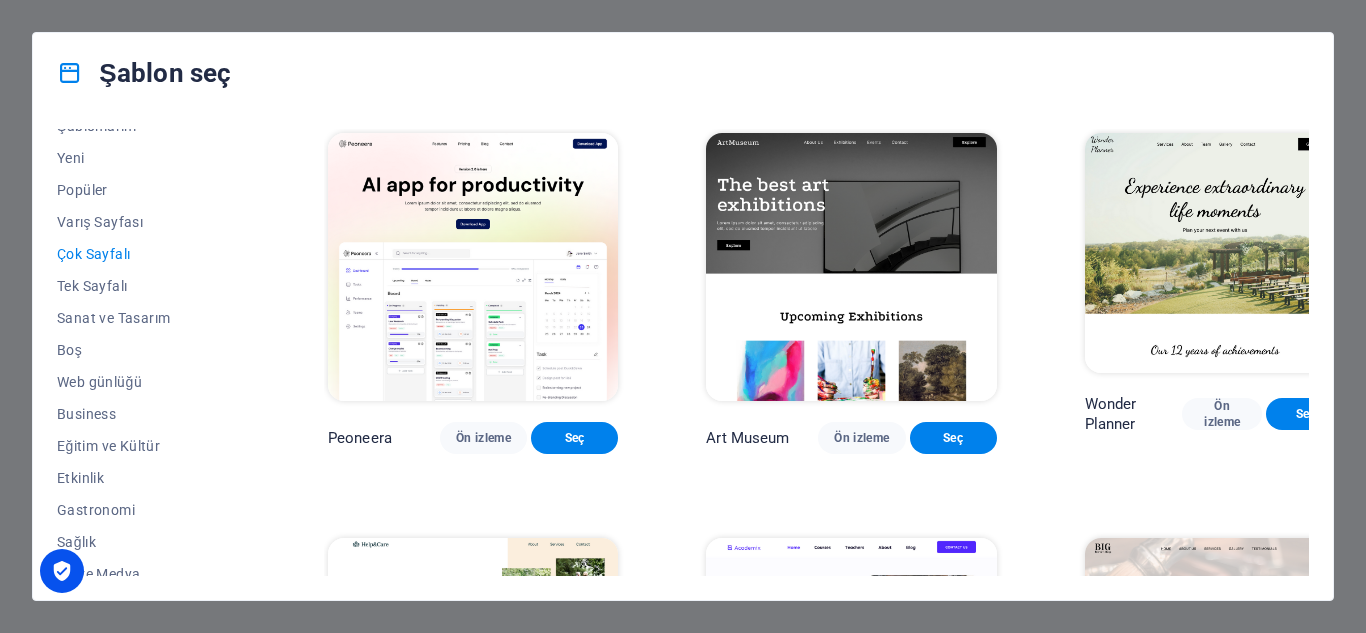click on "Şablon seç Tüm Şablonlar Şablonlarım Yeni Popüler Varış Sayfası Çok Sayfalı Tek Sayfalı Sanat ve Tasarım Boş Web günlüğü Business Eğitim ve Kültür Etkinlik Gastronomi Sağlık BT ve Medya Hukuk ve Finans Kâr Amacı Gütmeyen Performans Portfolyo Hizmetler Spor ve Güzellik Ticaret Seyahat Şema Peoneera Ön izleme Seç Art Museum Ön izleme Seç Wonder Planner Ön izleme Seç Help & Care Ön izleme Seç Academix Ön izleme Seç BIG [PERSON_NAME] Shop Ön izleme Seç Health & Food Ön izleme Seç The Beauty Temple Ön izleme Seç WeTrain Ön izleme Seç Delicioso Ön izleme Seç Dream Garden Ön izleme Seç LumeDeAqua Ön izleme Seç Pets Care Ön izleme Seç SafeSpace Ön izleme Seç Midnight Rain Bar Ön izleme Seç Estator Ön izleme Seç Health Group Ön izleme Seç MakeIt Agency Ön izleme Seç WeSpa Ön izleme Seç CoffeeScience Ön izleme Seç CoachLife Ön izleme Seç Cafe de Oceana Ön izleme Seç Denteeth Ön izleme Seç Le Hair Ön izleme Seç TechUp Ön izleme Seç [PERSON_NAME] Seç" at bounding box center [683, 316] 